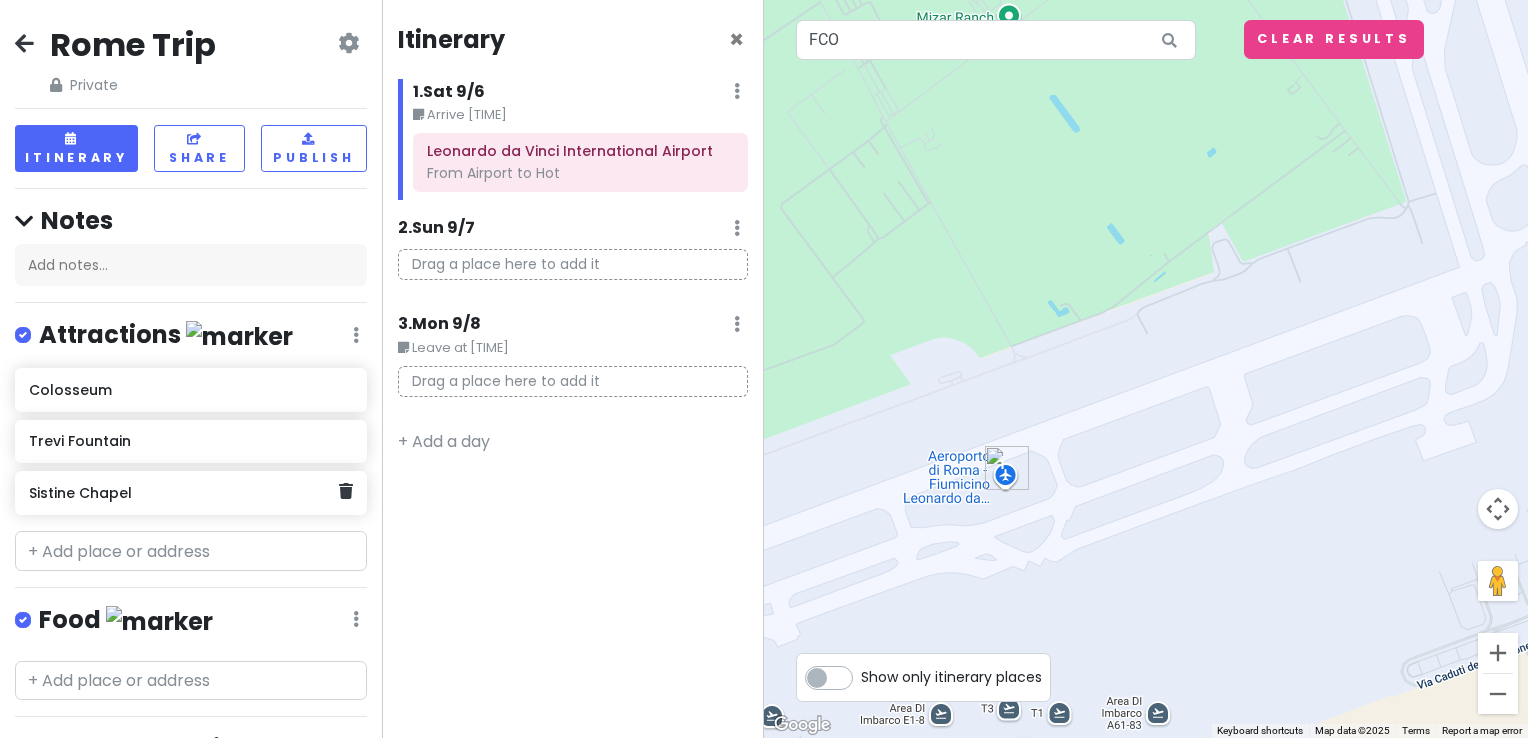 scroll, scrollTop: 0, scrollLeft: 0, axis: both 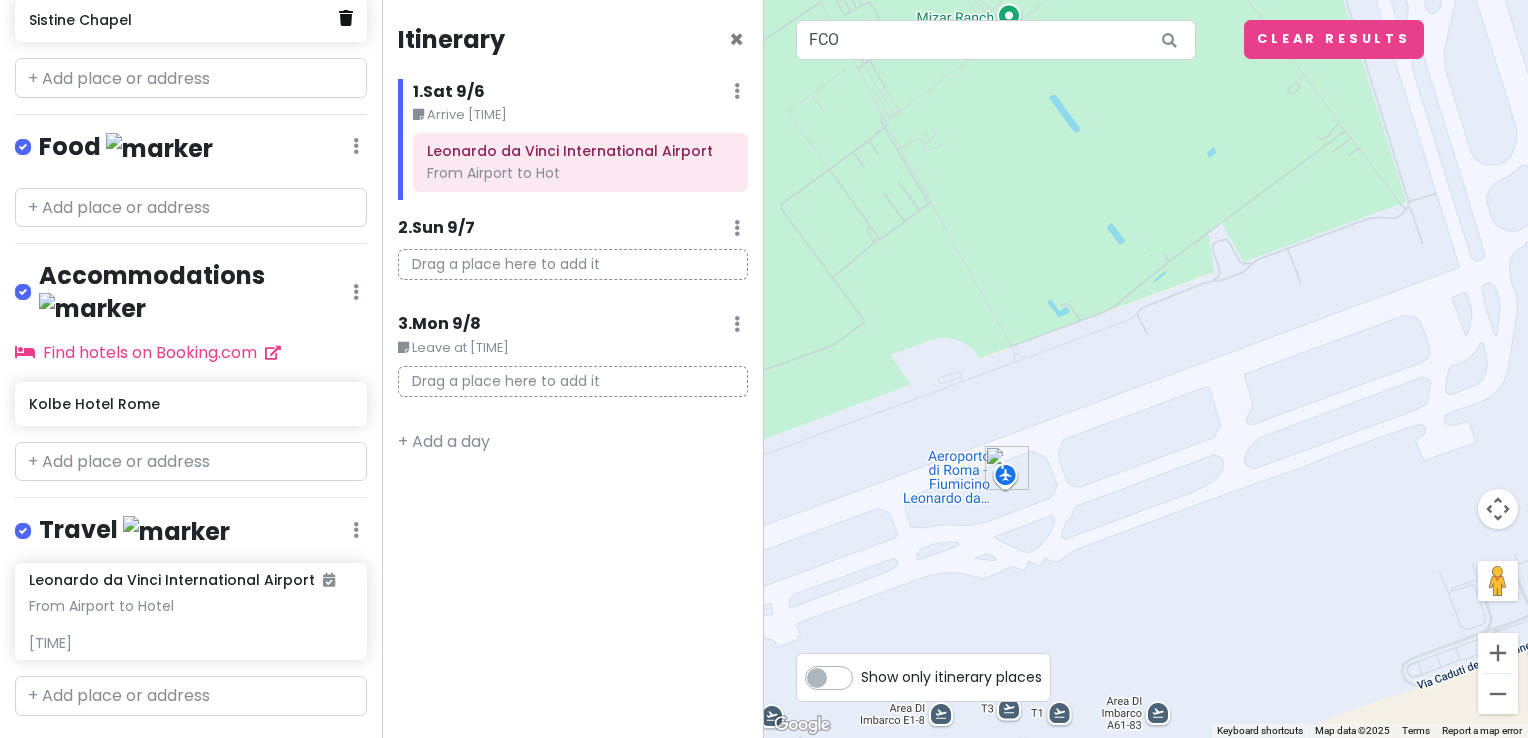 drag, startPoint x: 0, startPoint y: 0, endPoint x: 336, endPoint y: 11, distance: 336.18002 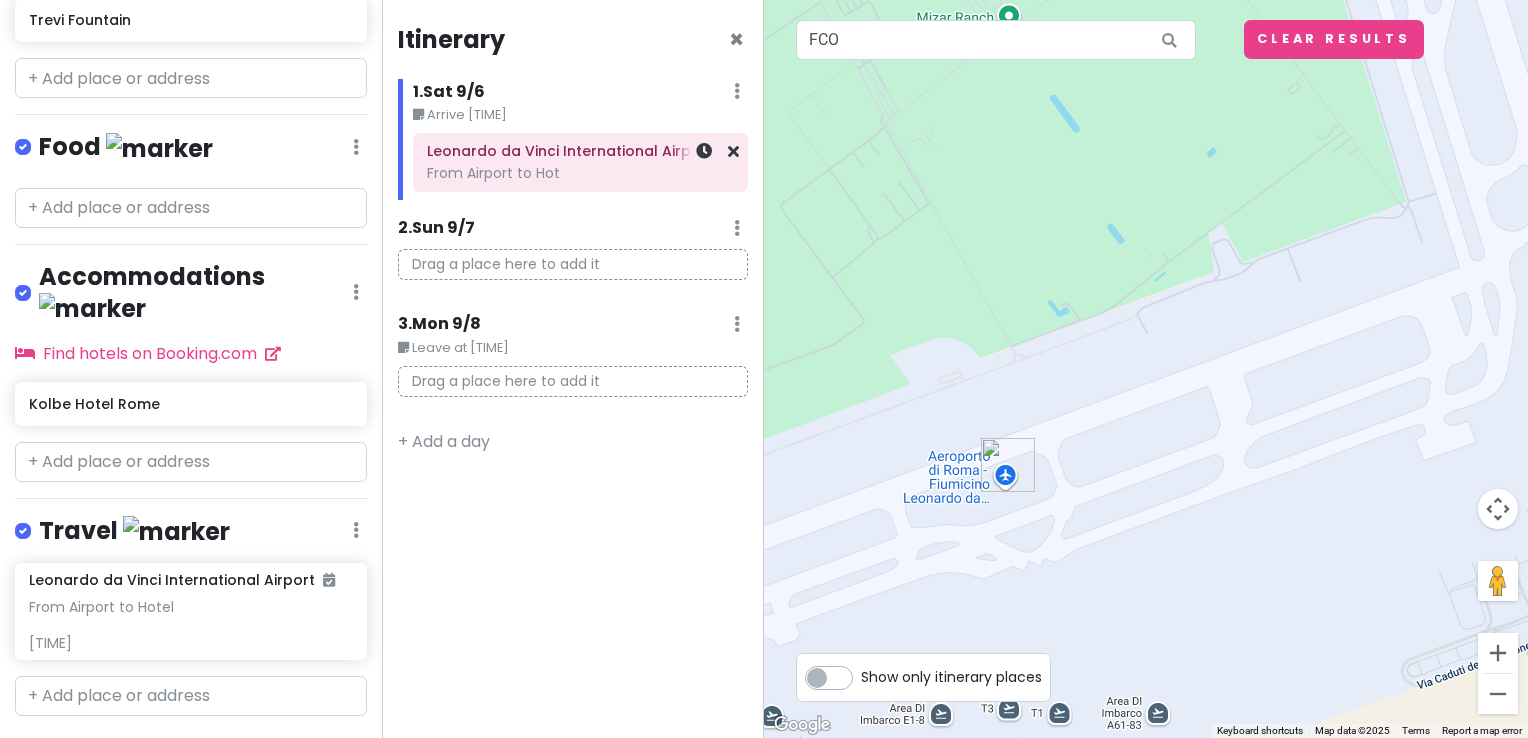 click on "Leonardo da Vinci International Airport From Airport to Hot Trevi Fountain Kolbe Hotel Rome" at bounding box center [580, 162] 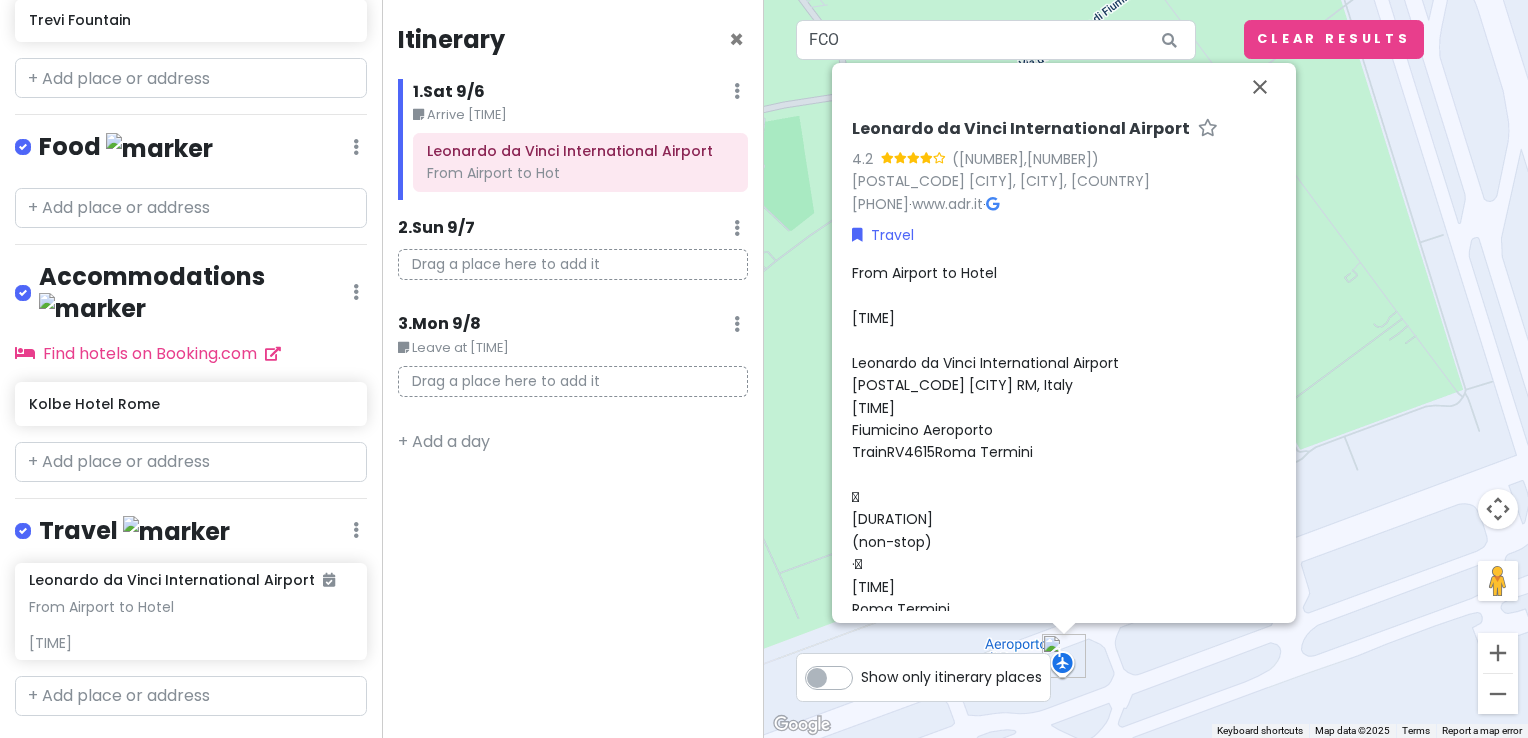 click on "Leonardo da Vinci International Airport [RATING] ([NUMBER]) [POSTAL_CODE] [CITY], [CITY], [COUNTRY] [PHONE]   ·   www.adr.it   ·   Travel  From Airport to Hotel
[TIME]
Leonardo da Vinci International Airport
[POSTAL_CODE] [CITY] RM, Italy
[TIME]
Fiumicino Aeroporto
TrainRV4615Roma Termini

[DURATION]
(non-stop)
·
[TIME]
Roma Termini
WalkWalk

About [DURATION]
[TIME]
Termini
UndergroundBLaurentina (Mb)

[DURATION]
([NUMBER] stops)
· Stop ID: BD11
[TIME]
Circo Massimo
WalkWalk

About [DURATION], [DISTANCE]
[TIME]
Kolbe Hotel Rome
[STREET], [POSTAL_CODE] Roma RM, Italy Added to  Sat 9/6" at bounding box center [1146, 369] 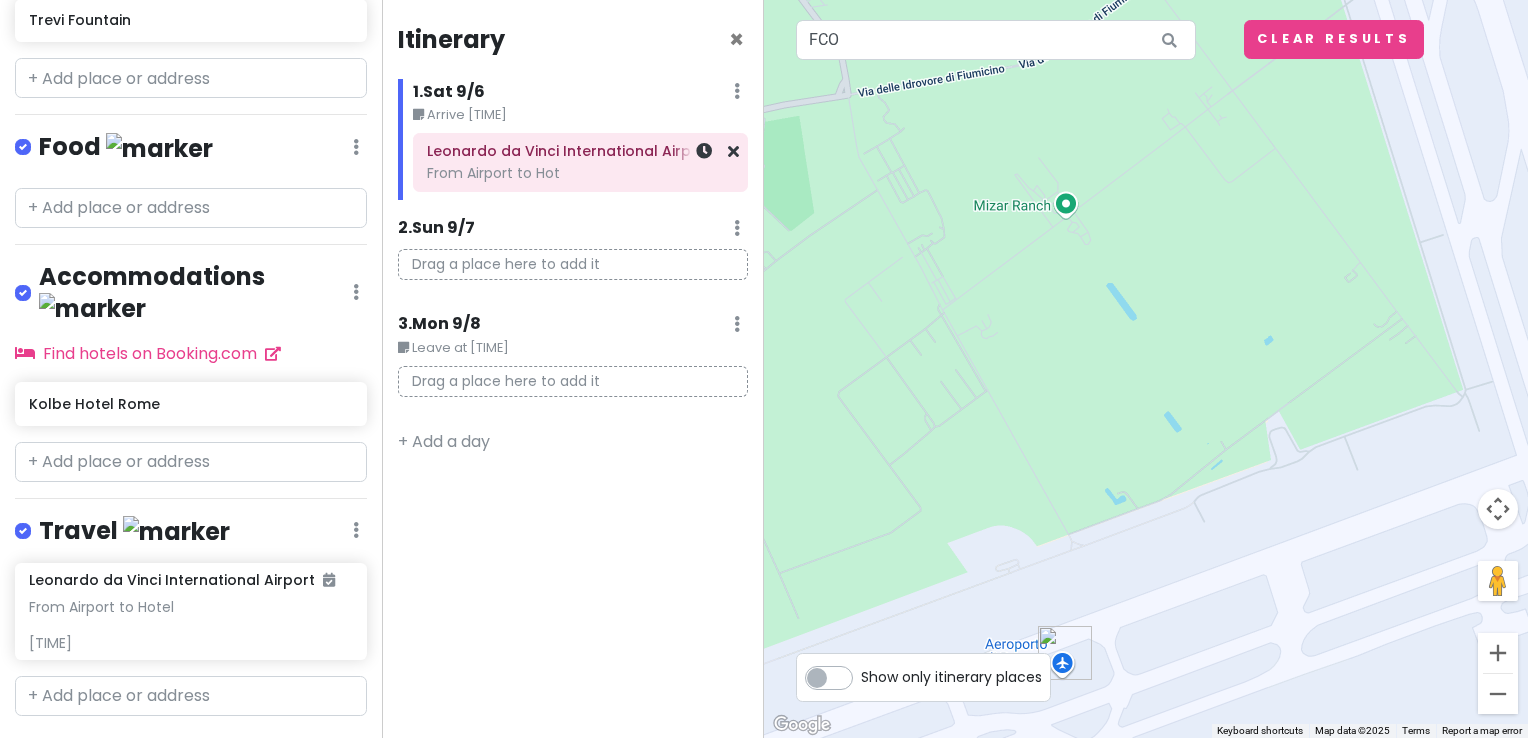 click on "From Airport to Hot" at bounding box center [580, 173] 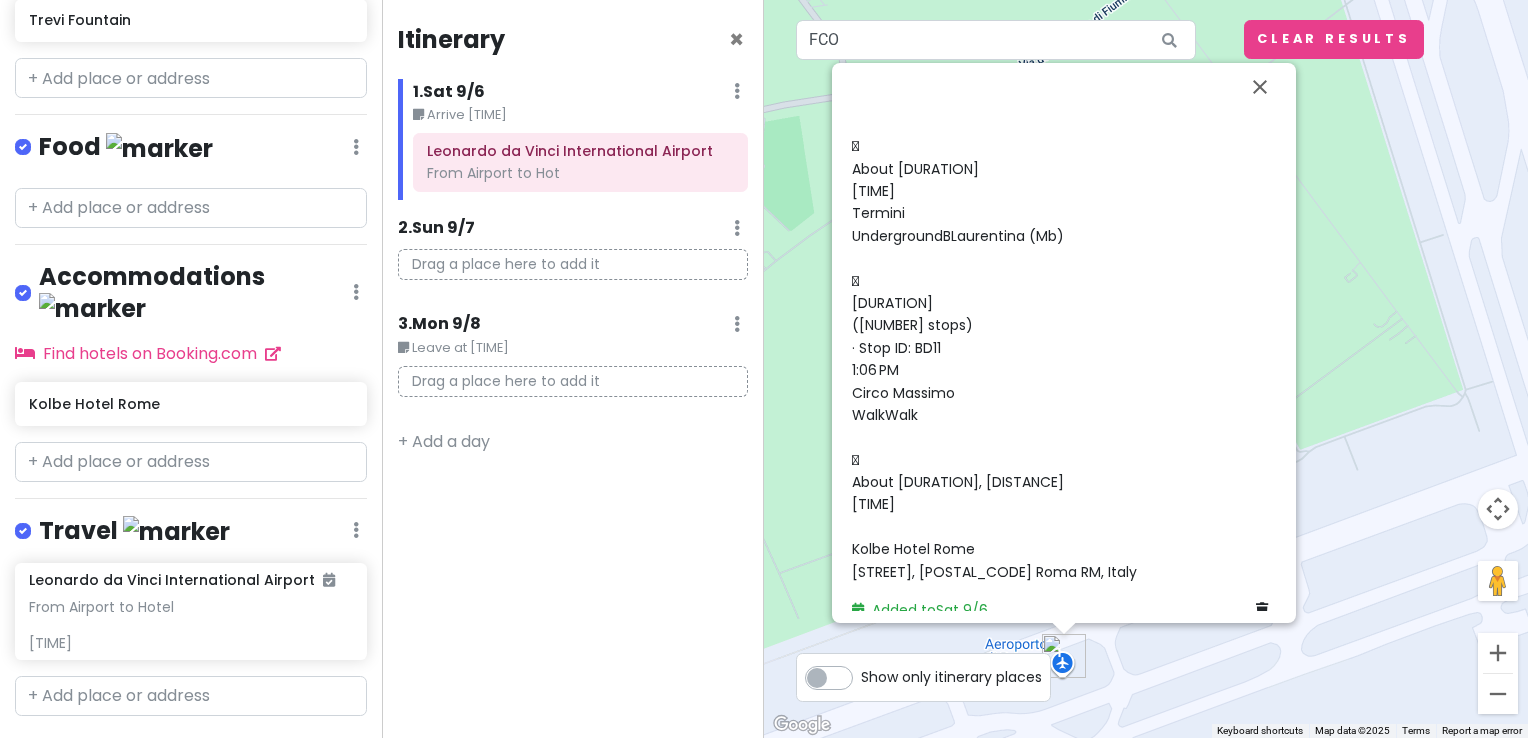 scroll, scrollTop: 540, scrollLeft: 0, axis: vertical 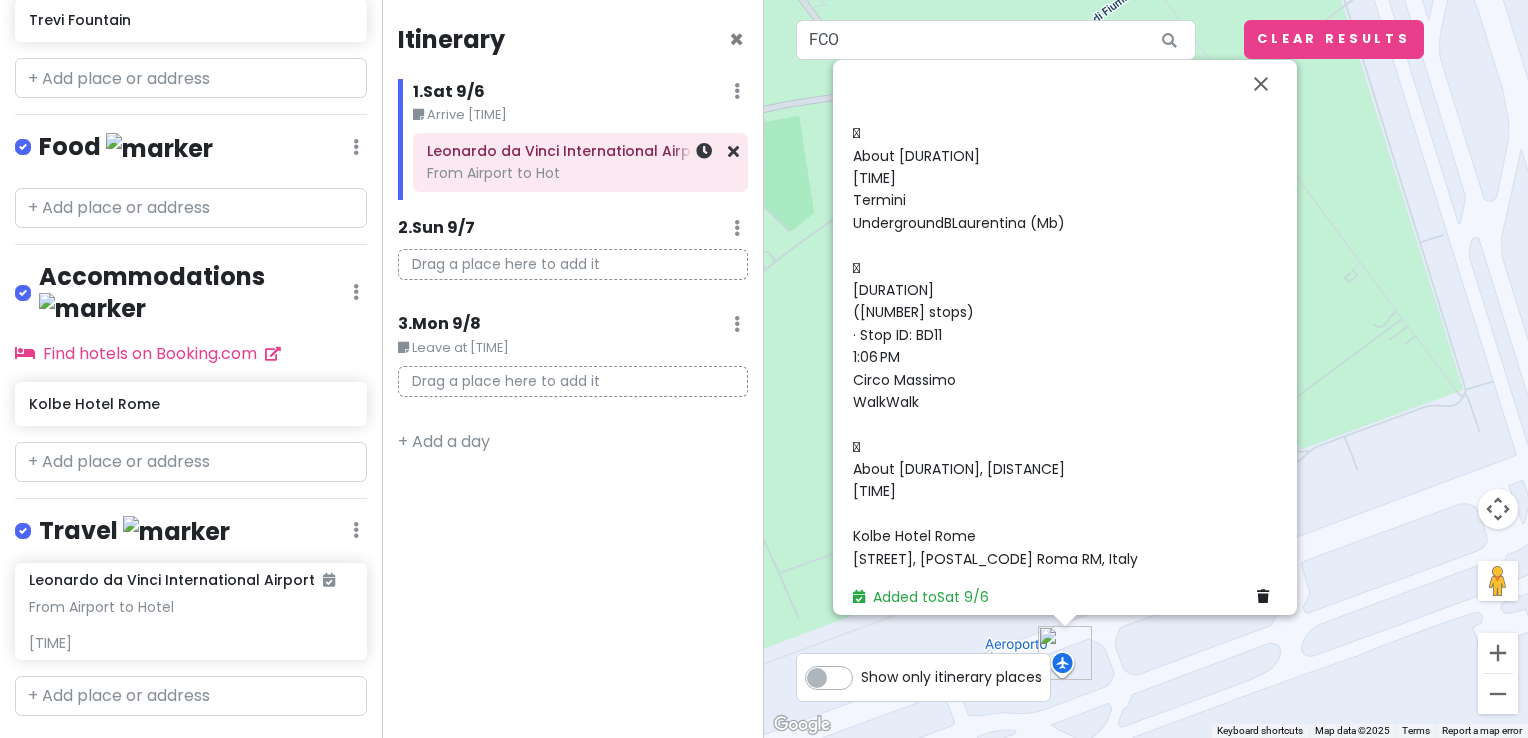 click on "Leonardo da Vinci International Airport From Airport to Hot Trevi Fountain Kolbe Hotel Rome" at bounding box center (580, 162) 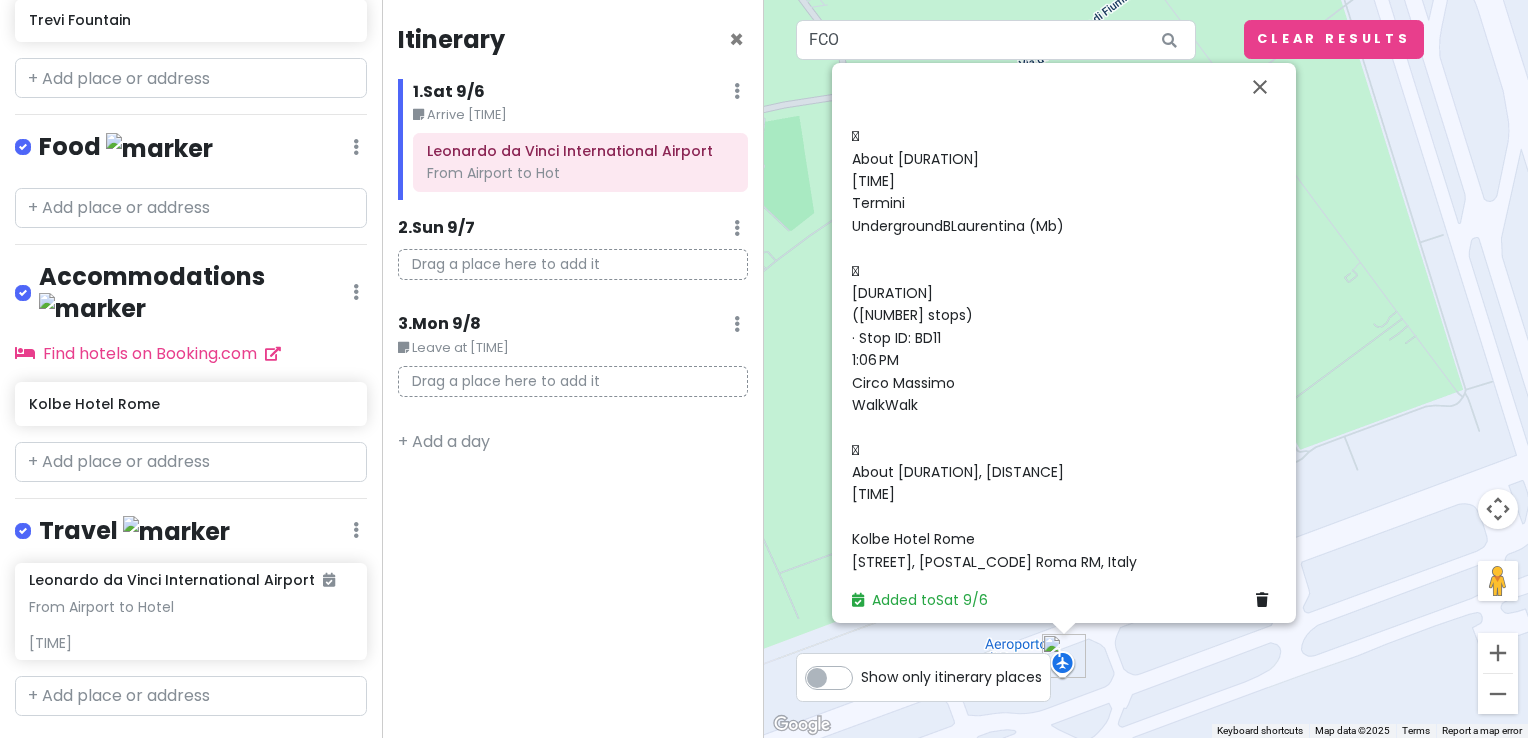 click on "Leonardo da Vinci International Airport [RATING] ([NUMBER]) [POSTAL_CODE] [CITY], [CITY], [COUNTRY] [PHONE]   ·   www.adr.it   ·   Travel  From Airport to Hotel
[TIME]
Leonardo da Vinci International Airport
[POSTAL_CODE] [CITY] RM, Italy
[TIME]
Fiumicino Aeroporto
TrainRV4615Roma Termini

[DURATION]
(non-stop)
·
[TIME]
Roma Termini
WalkWalk

About [DURATION]
[TIME]
Termini
UndergroundBLaurentina (Mb)

[DURATION]
([NUMBER] stops)
· Stop ID: BD11
[TIME]
Circo Massimo
WalkWalk

About [DURATION], [DISTANCE]
[TIME]
Kolbe Hotel Rome
[STREET], [POSTAL_CODE] Roma RM, Italy Added to  Sat 9/6" at bounding box center (1146, 369) 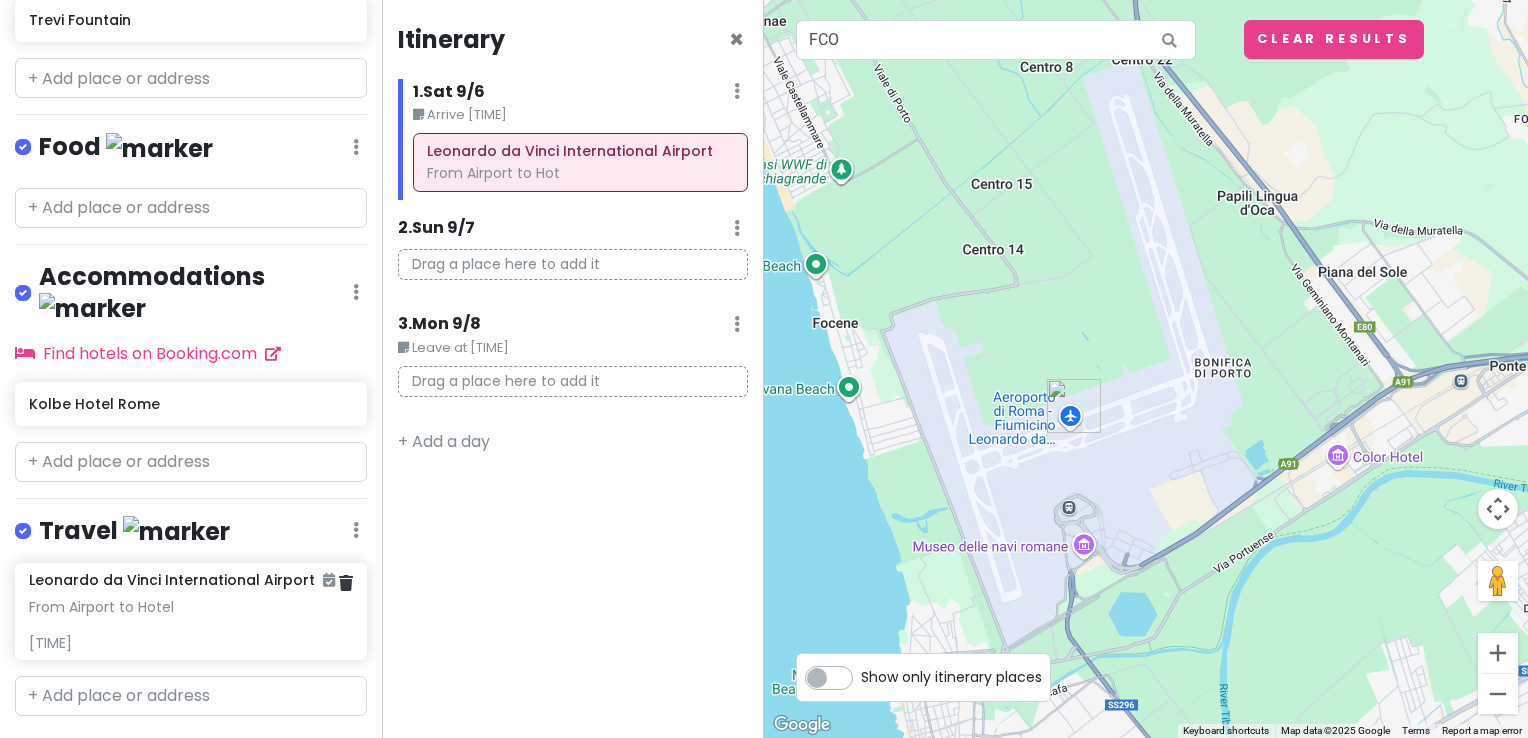 scroll, scrollTop: 432, scrollLeft: 0, axis: vertical 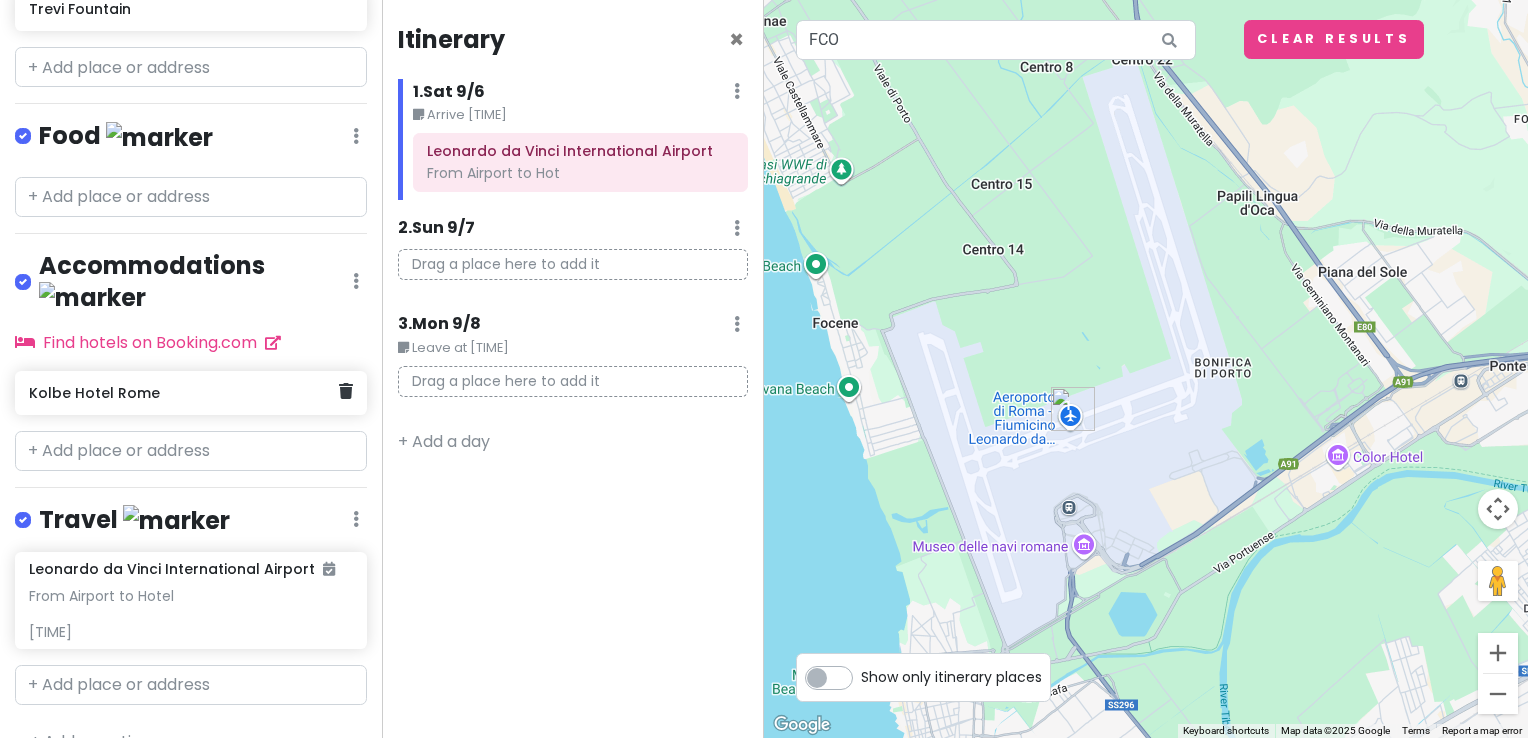 click on "Kolbe Hotel Rome" at bounding box center (183, 393) 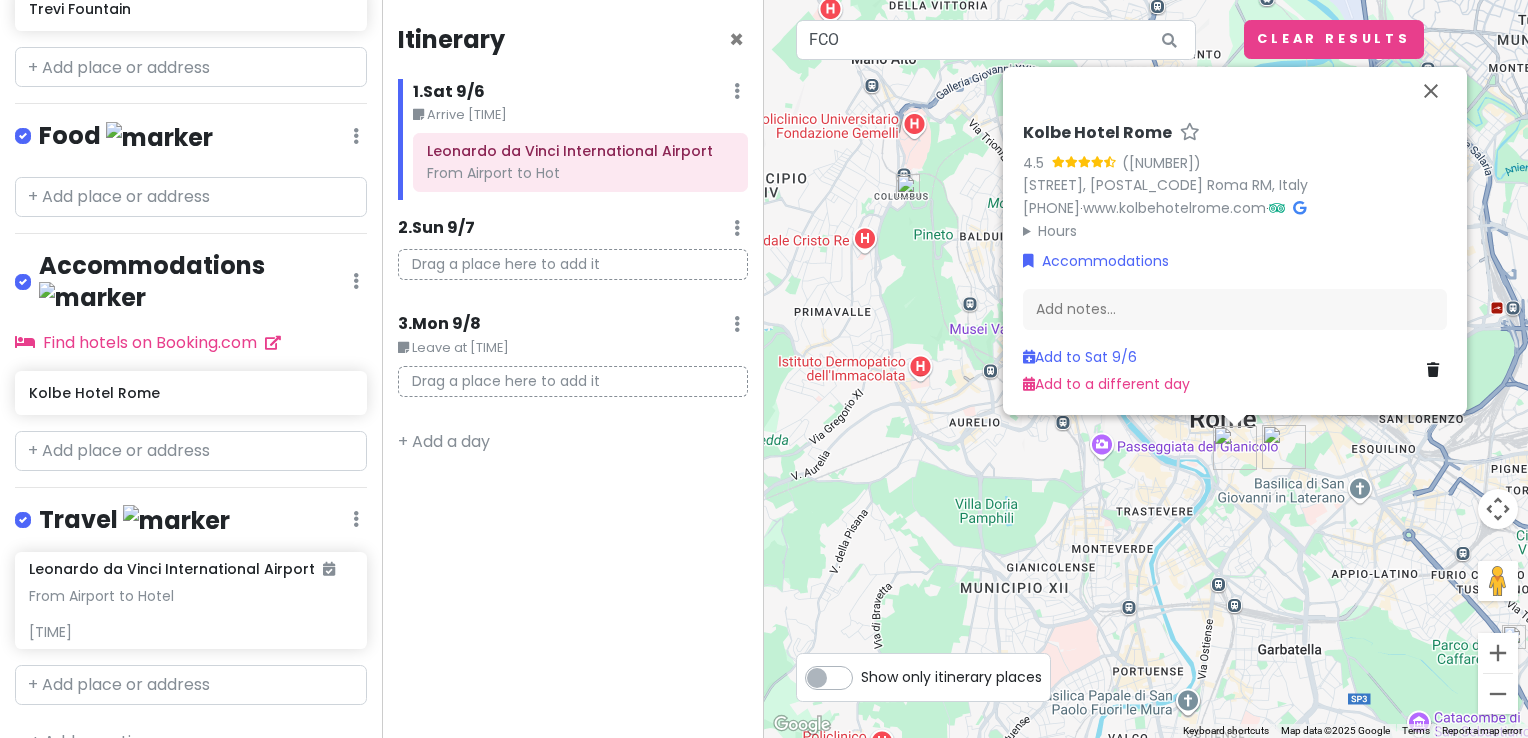 click on "Kolbe Hotel Rome [RATING] ([NUMBER]) [STREET], [POSTAL_CODE] Roma RM, Italy [PHONE]   ·   www.kolbehotelrome.com   ·   Hours Monday  Open 24 hours Tuesday  Open 24 hours Wednesday  Open 24 hours Thursday  Open 24 hours Friday  Open 24 hours Saturday  Open 24 hours Sunday  Open 24 hours Accommodations Add notes...  Add to   Sat 9/6  Add to a different day" at bounding box center [1146, 369] 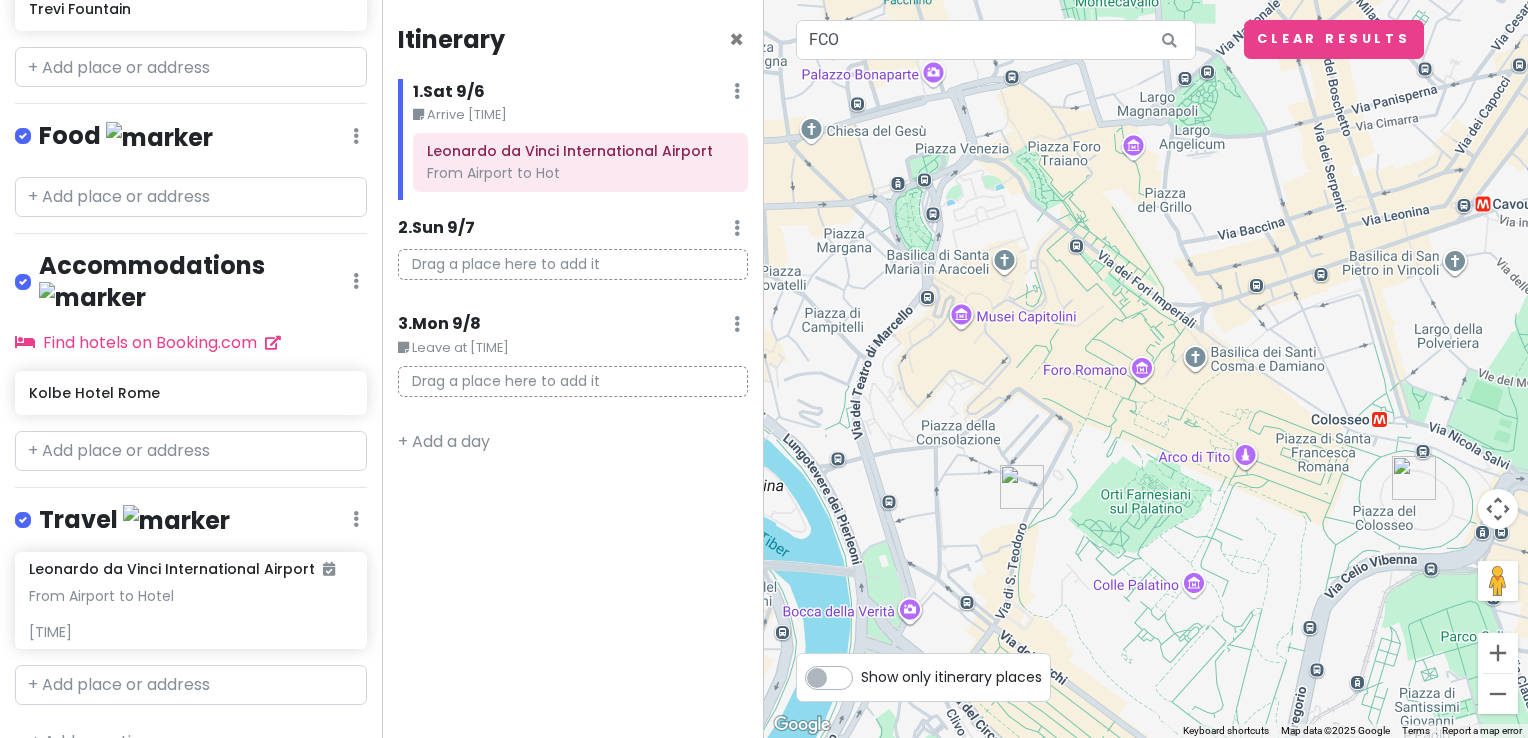 drag, startPoint x: 1183, startPoint y: 453, endPoint x: 1071, endPoint y: 412, distance: 119.26861 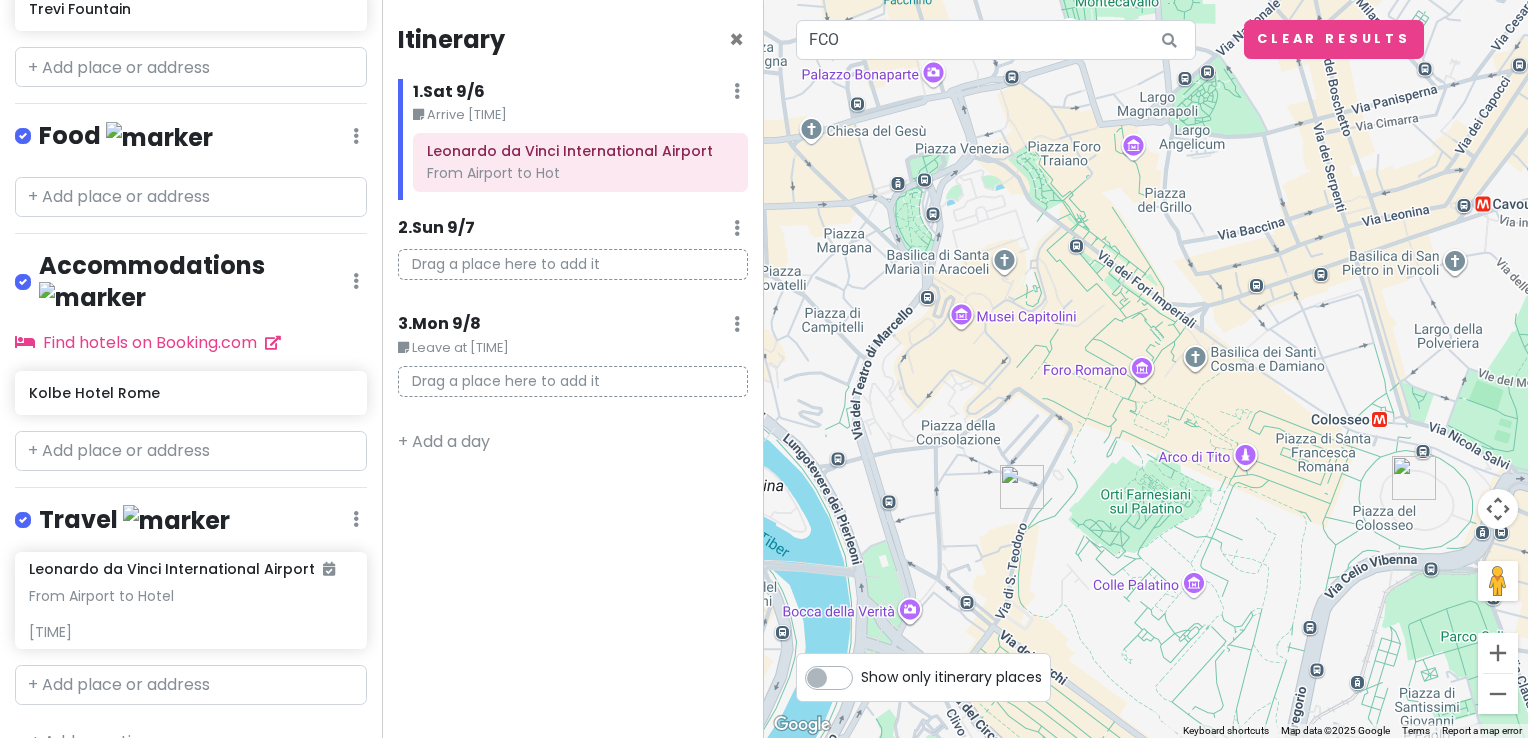 click at bounding box center [1146, 369] 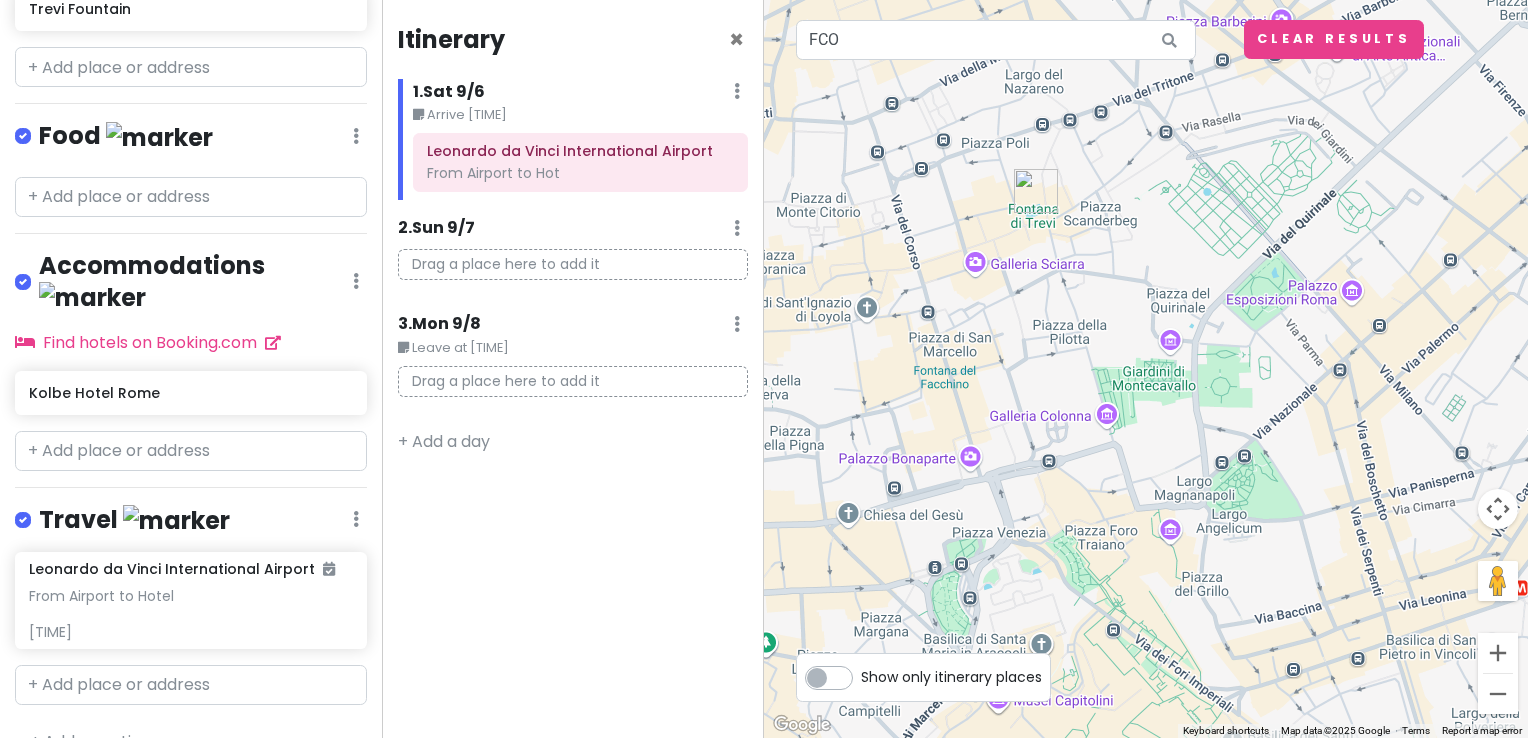 drag, startPoint x: 1087, startPoint y: 317, endPoint x: 1126, endPoint y: 704, distance: 388.96014 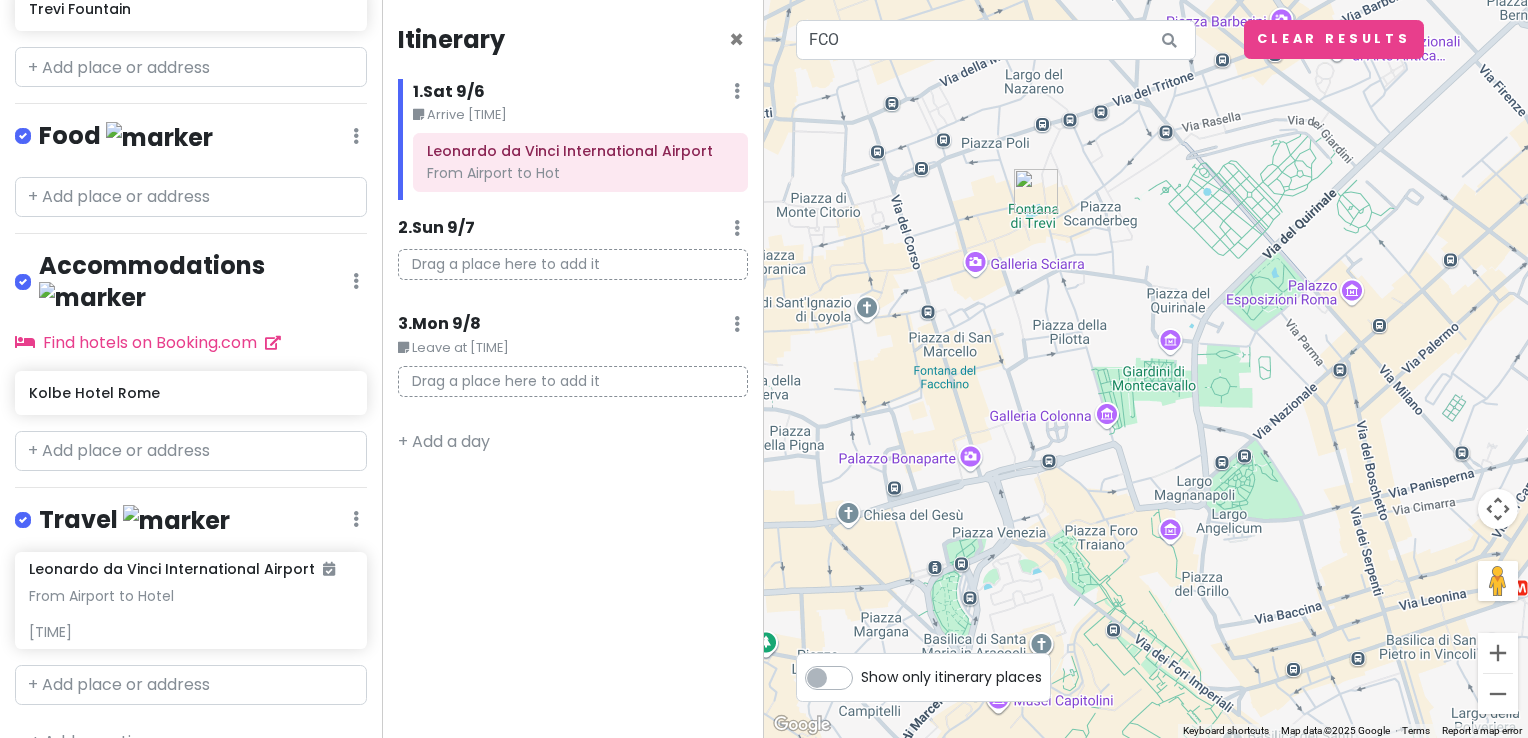 click at bounding box center [1146, 369] 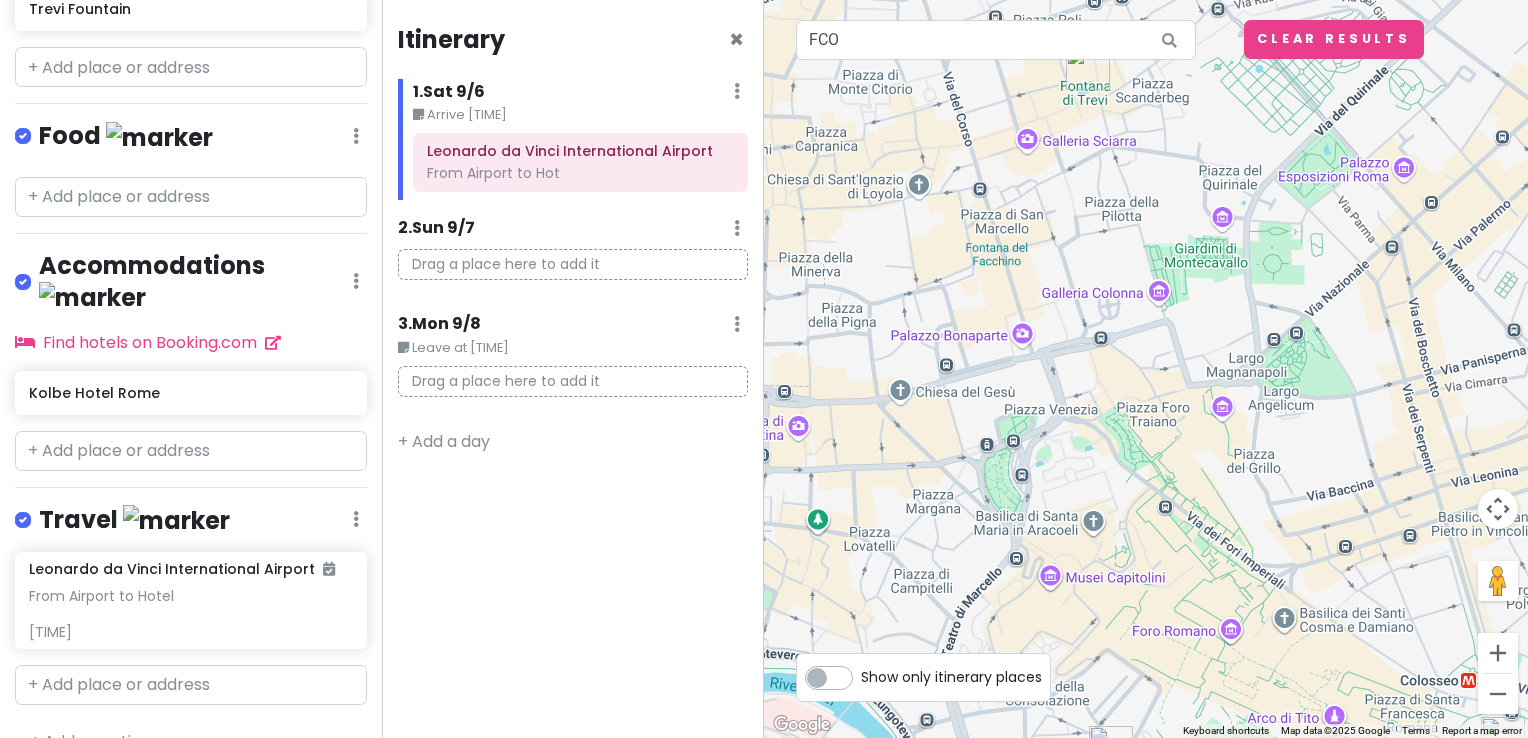 drag, startPoint x: 1064, startPoint y: 379, endPoint x: 1116, endPoint y: 251, distance: 138.15933 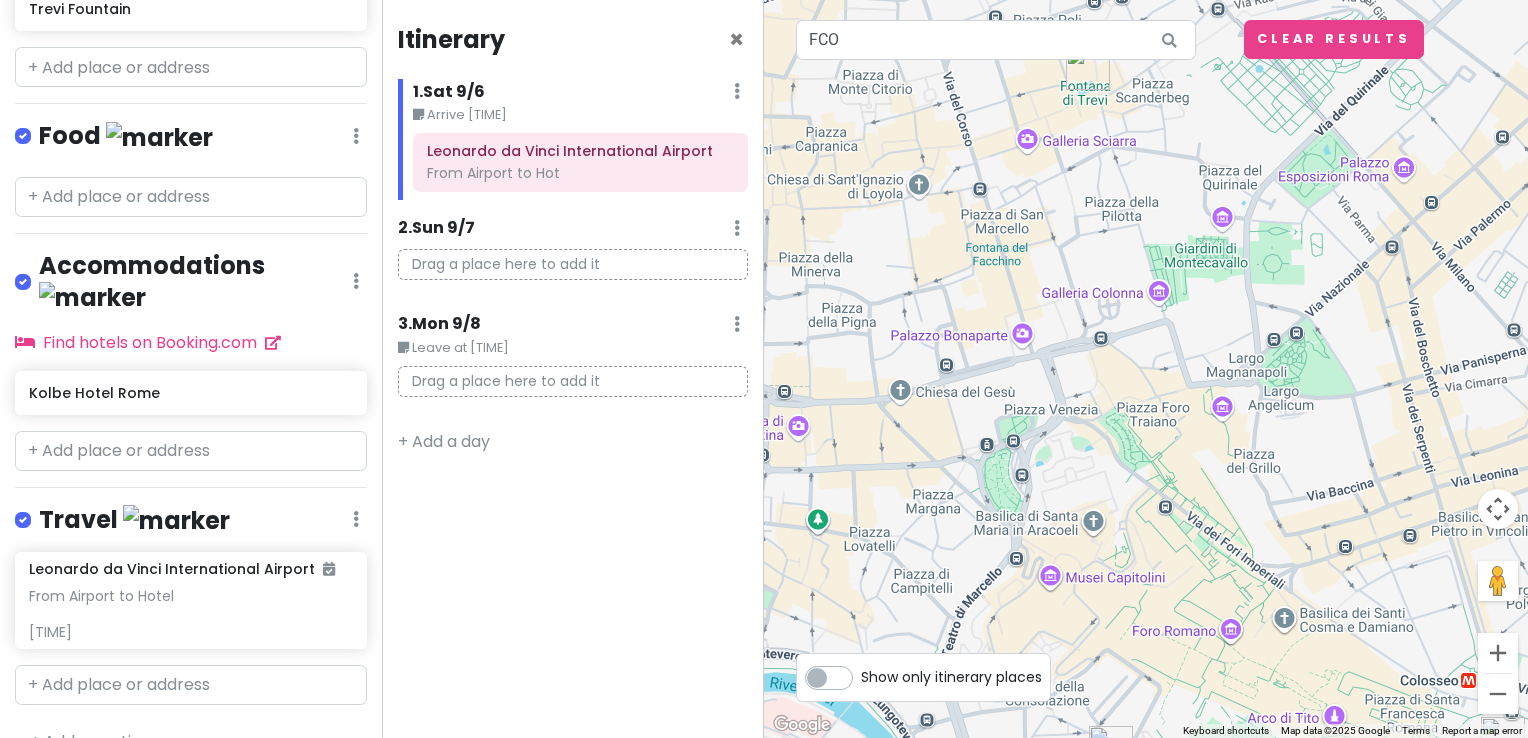 click at bounding box center [1146, 369] 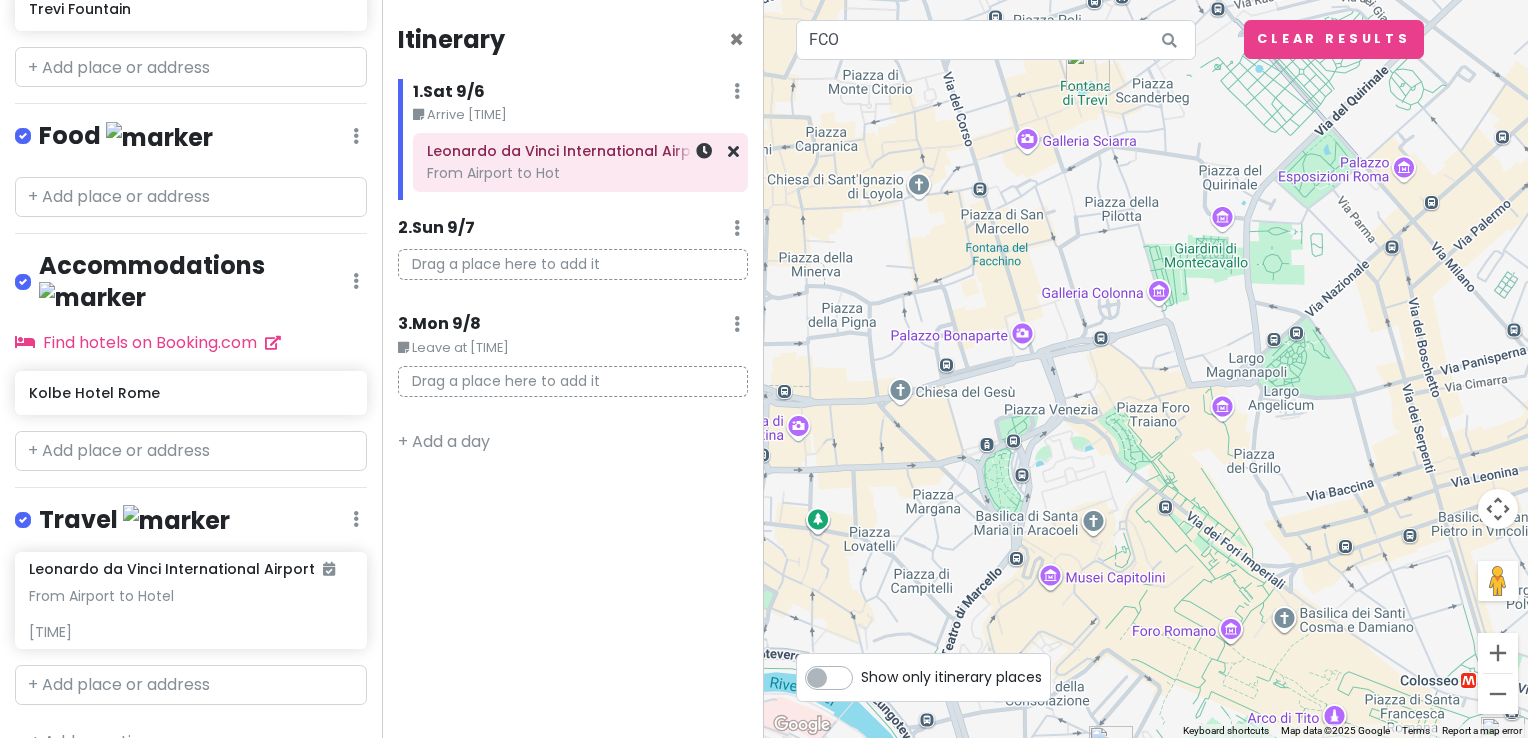 click on "From Airport to Hot" at bounding box center [580, 173] 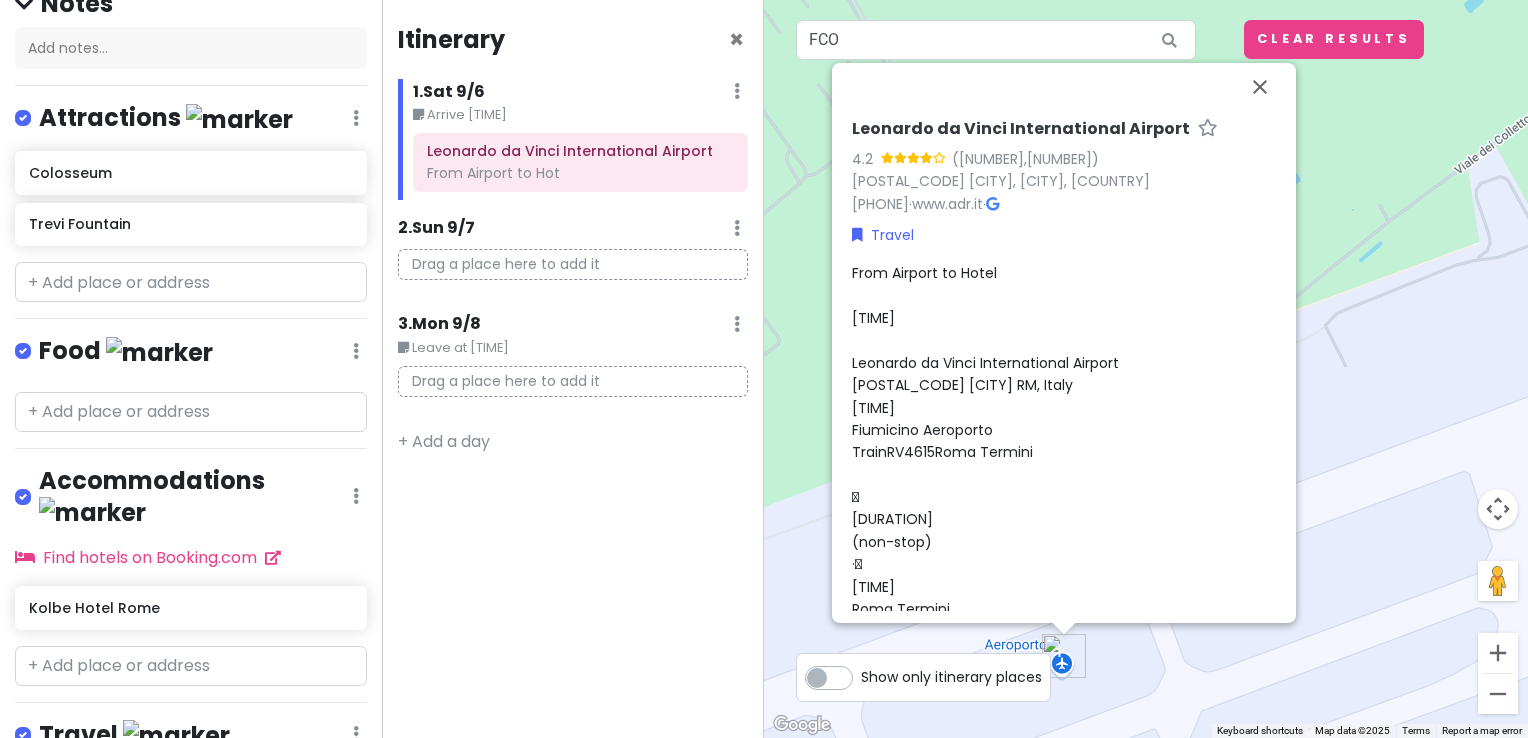 scroll, scrollTop: 100, scrollLeft: 0, axis: vertical 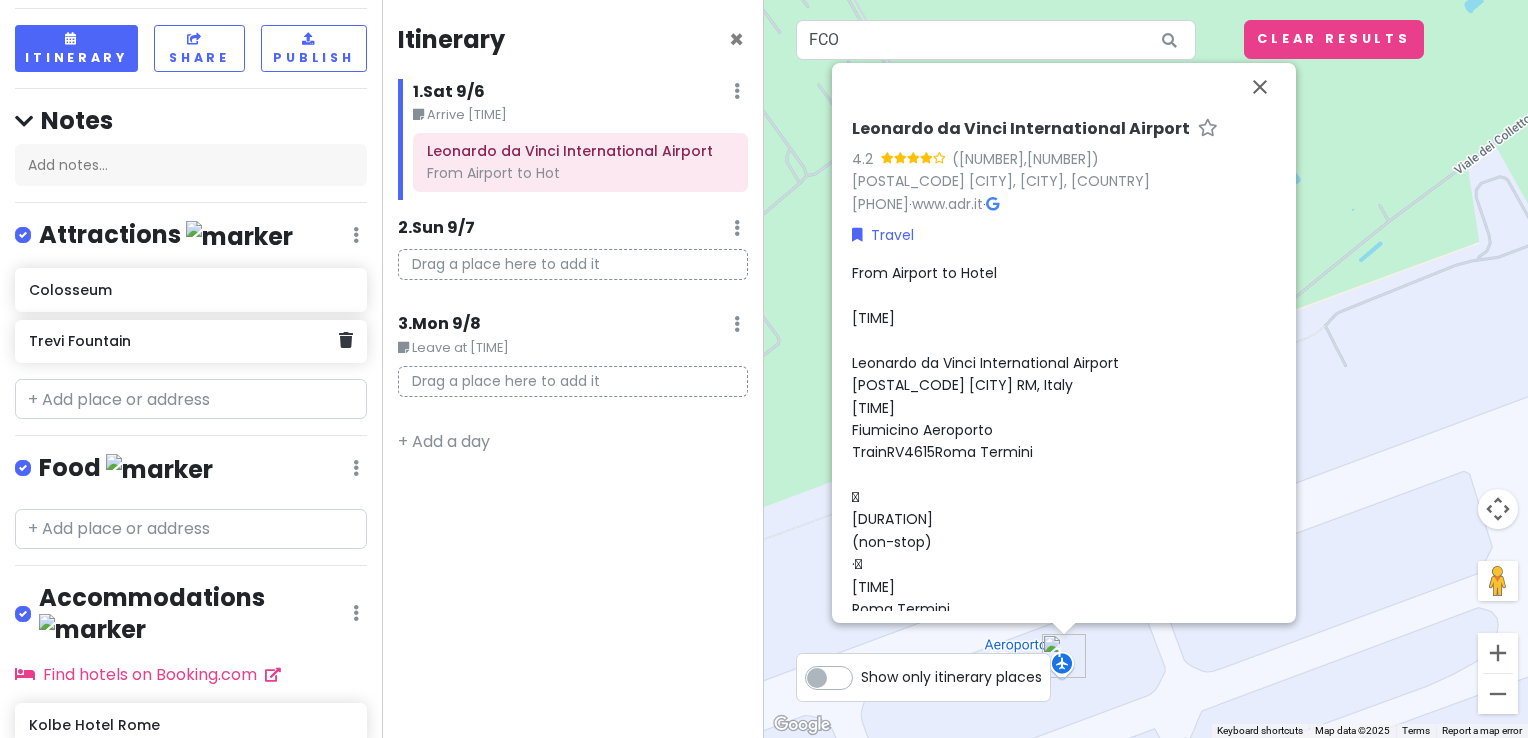 click on "Trevi Fountain" at bounding box center (183, 341) 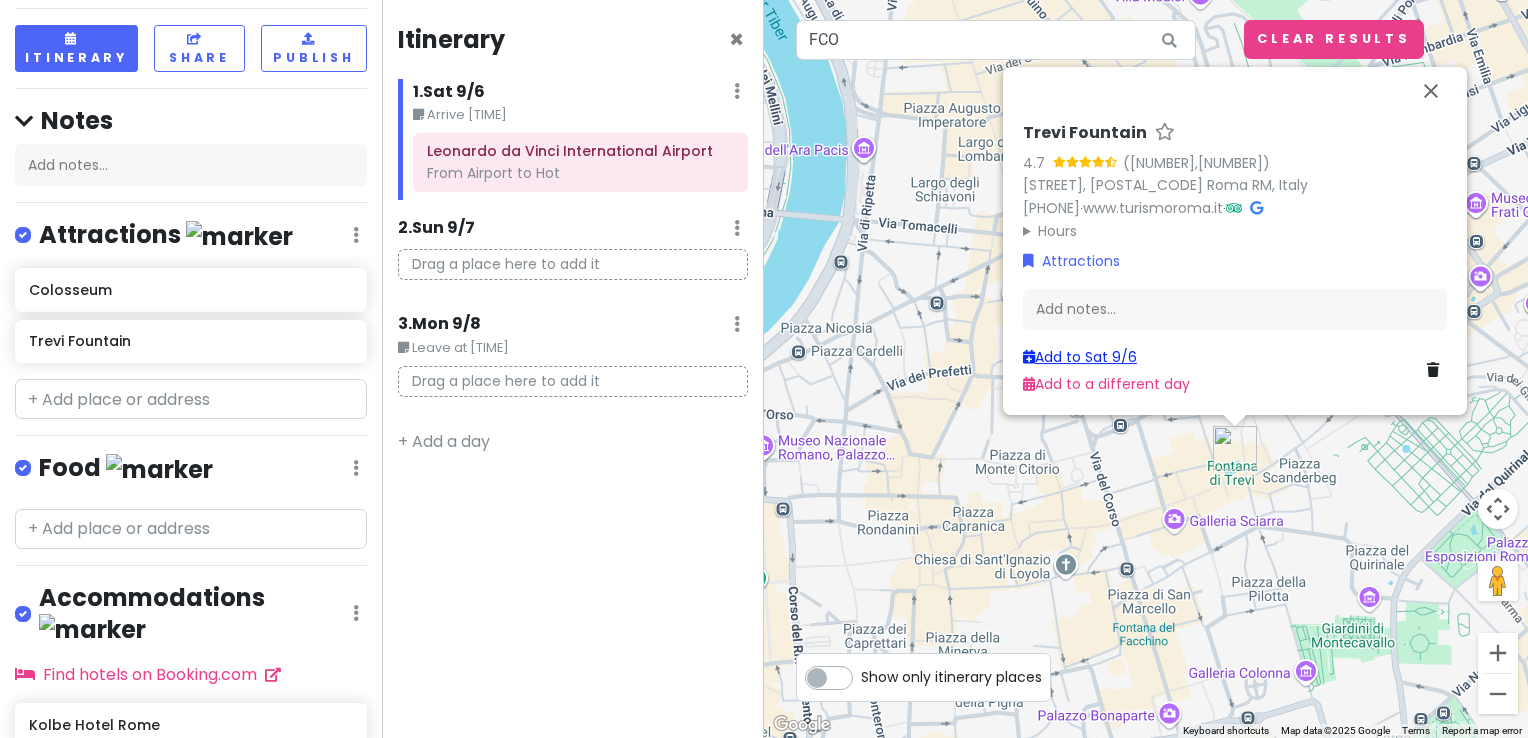 click on "Add to   Sat 9/6" at bounding box center (1080, 357) 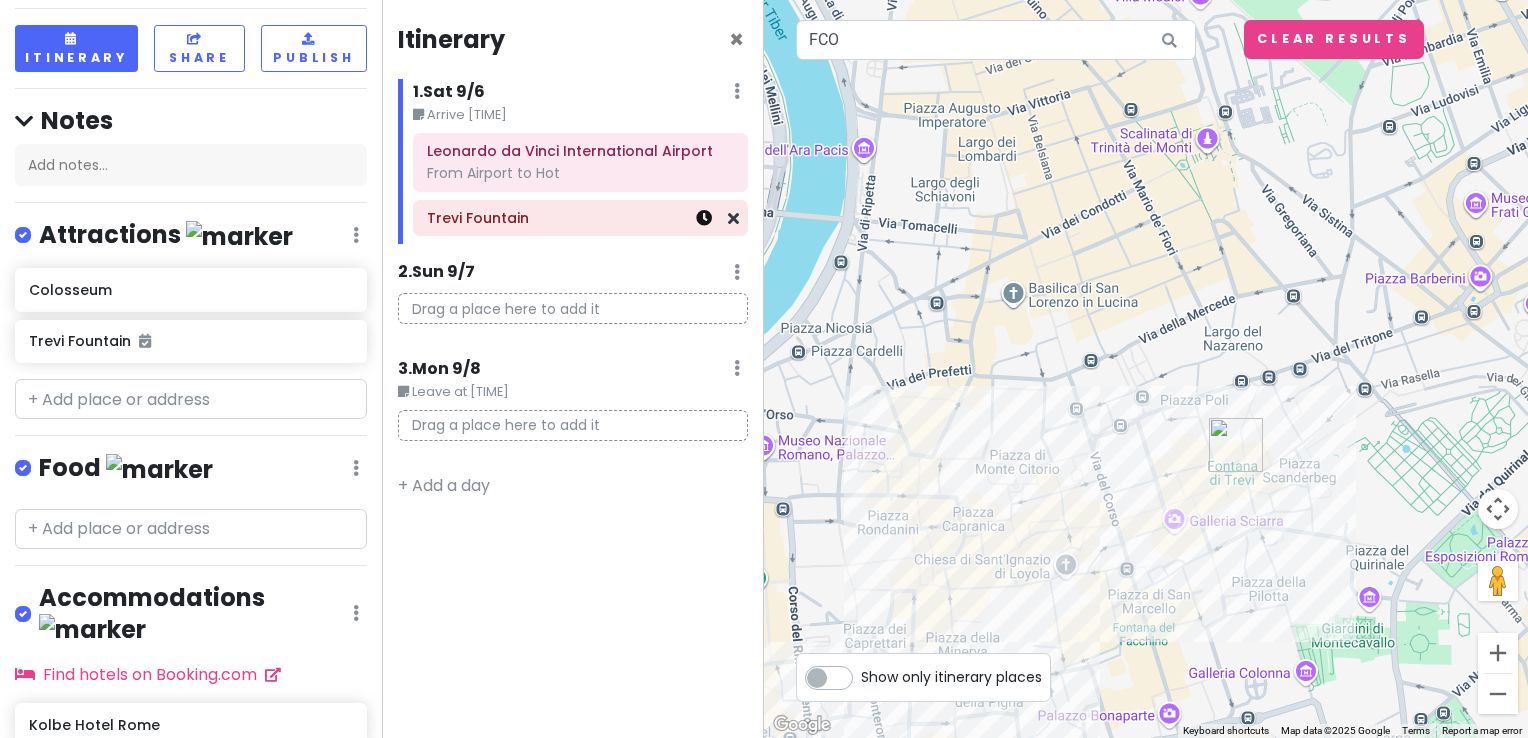 click at bounding box center [704, 218] 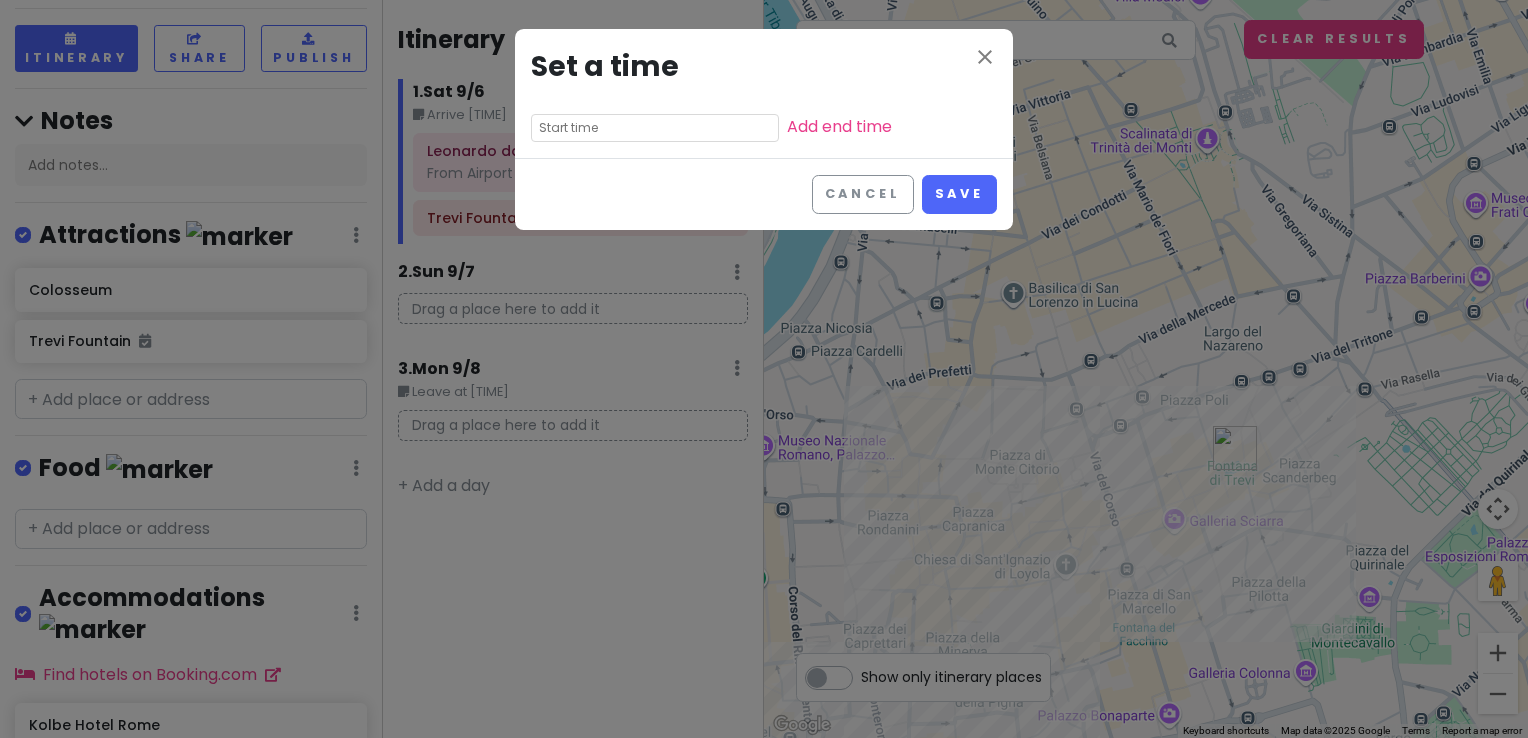 click at bounding box center (655, 128) 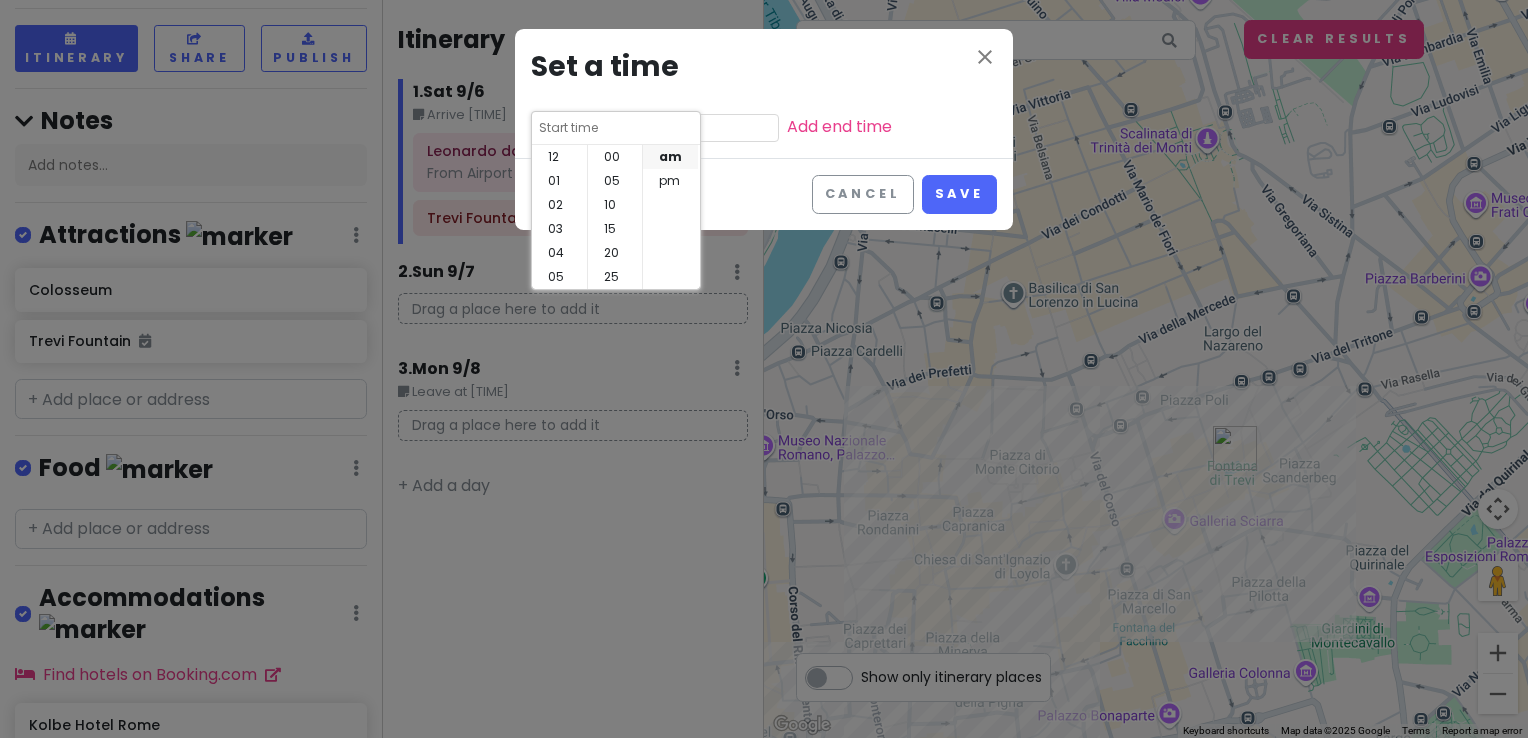 scroll, scrollTop: 144, scrollLeft: 0, axis: vertical 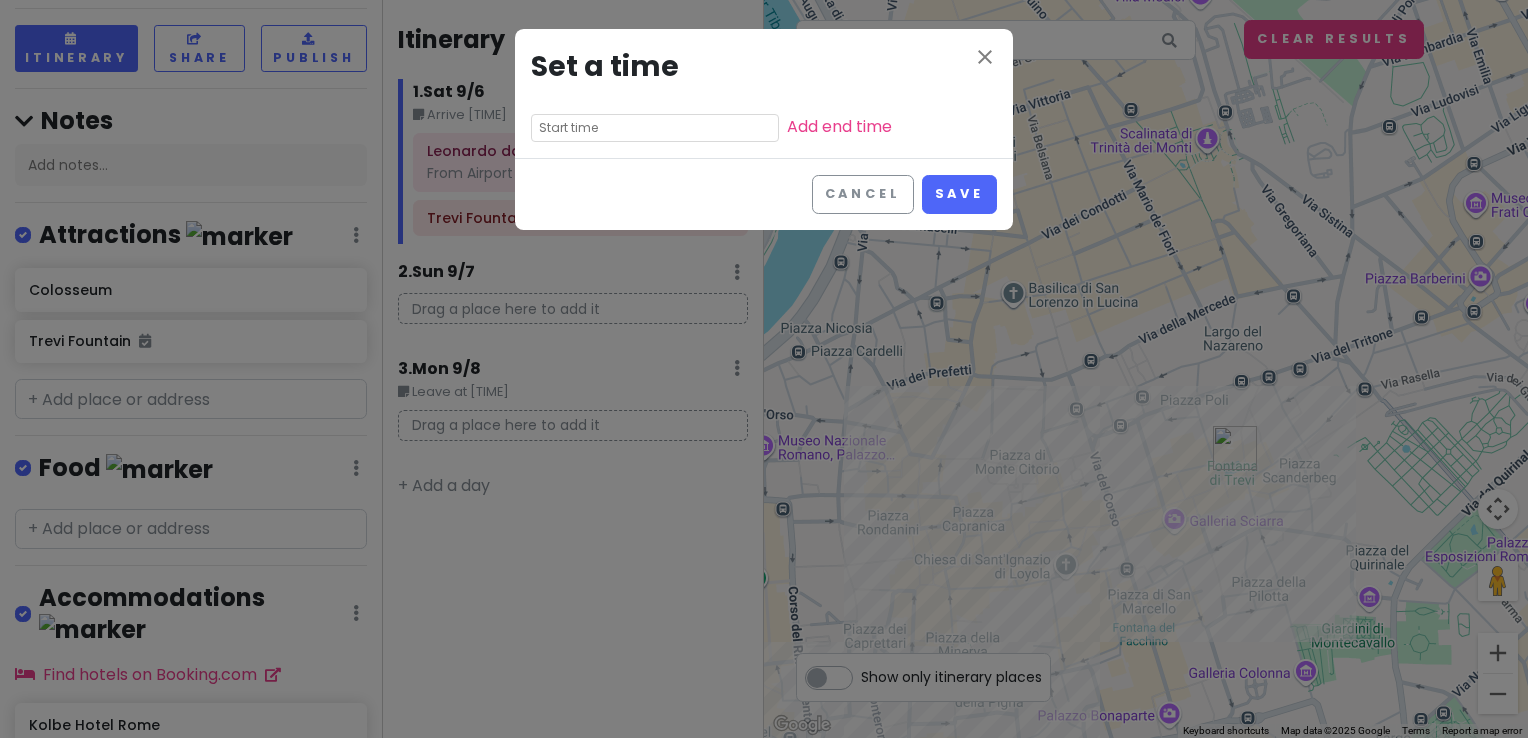 drag, startPoint x: 1190, startPoint y: 536, endPoint x: 1220, endPoint y: 354, distance: 184.45596 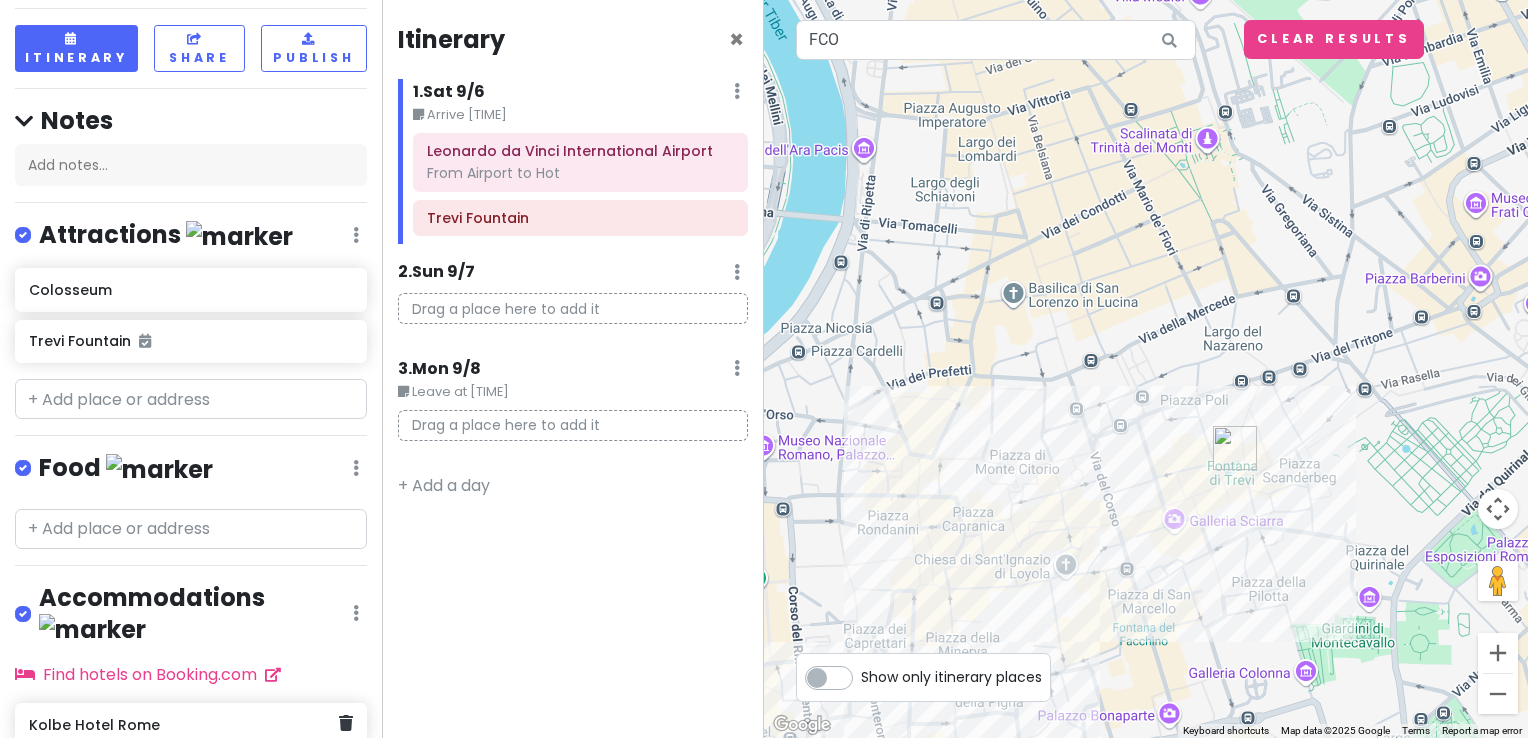 click on "Kolbe Hotel Rome" at bounding box center (183, 725) 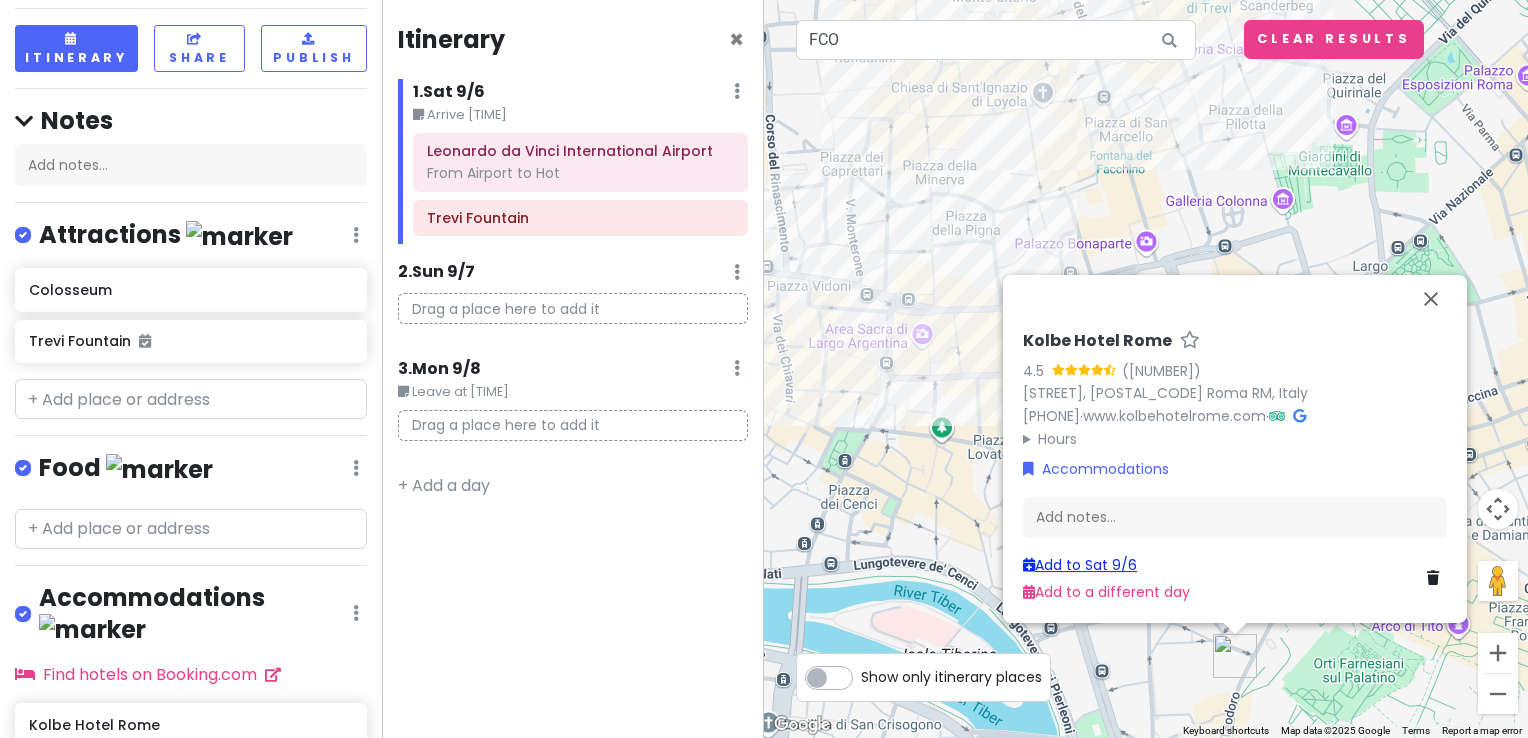 click on "Add to   Sat 9/6" at bounding box center [1080, 565] 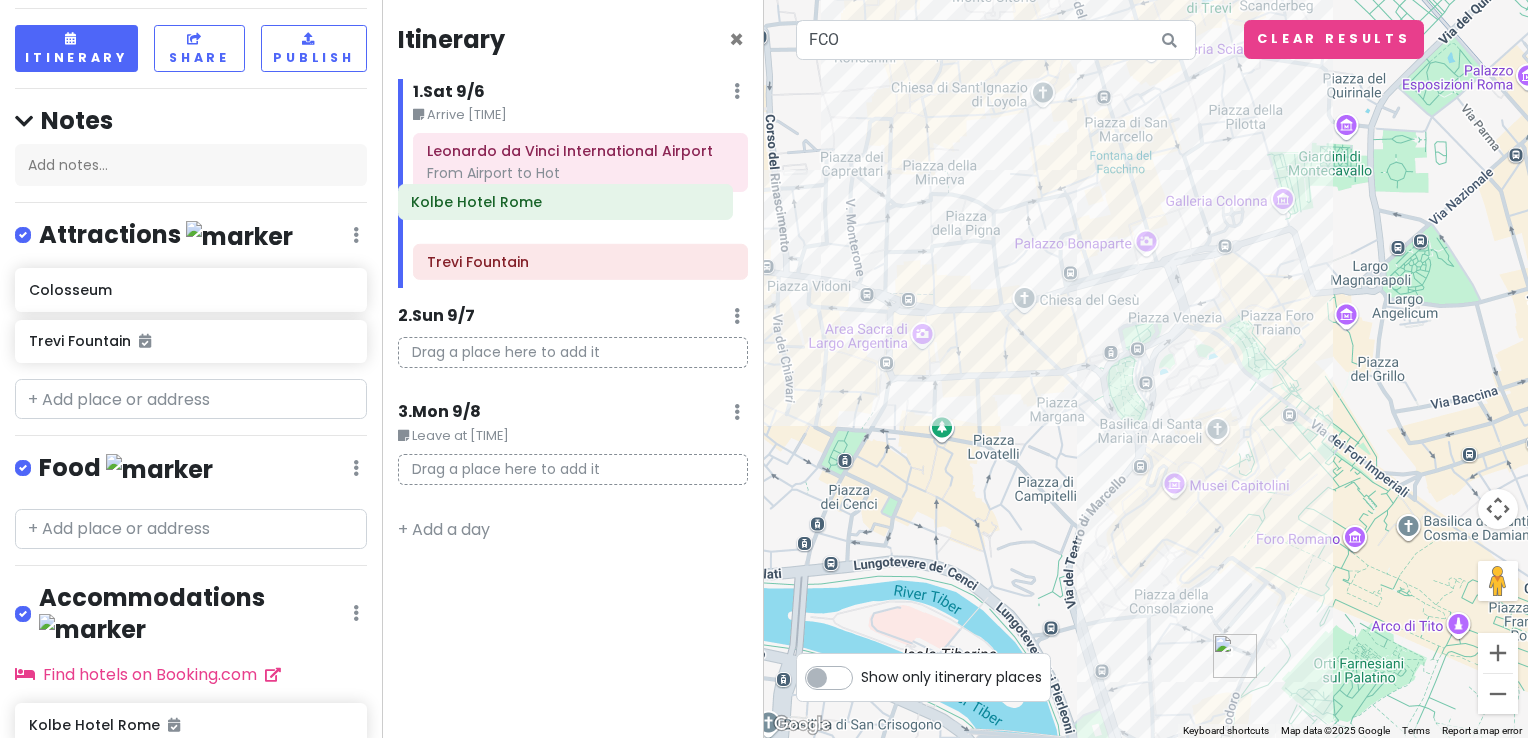 drag, startPoint x: 591, startPoint y: 270, endPoint x: 577, endPoint y: 214, distance: 57.72348 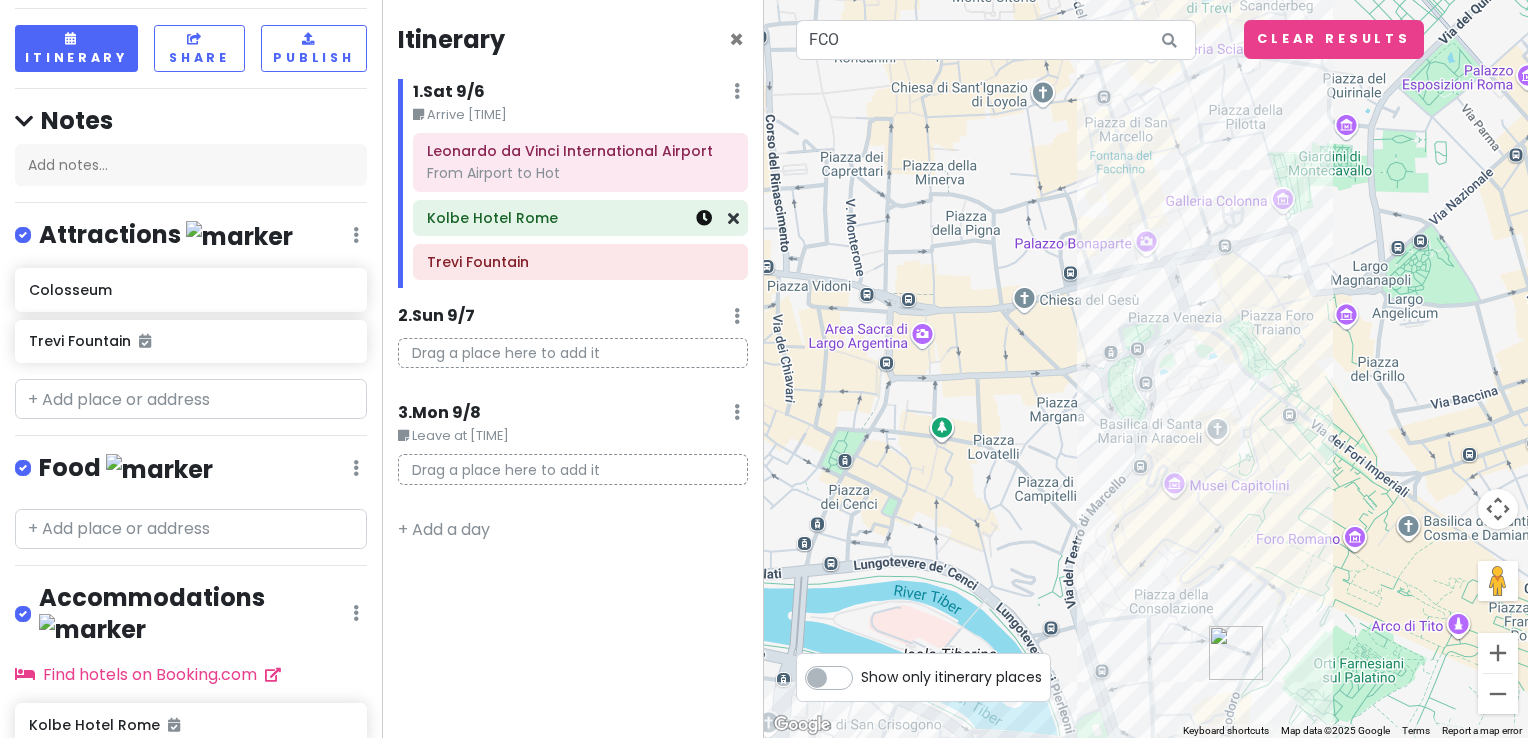 click at bounding box center (704, 218) 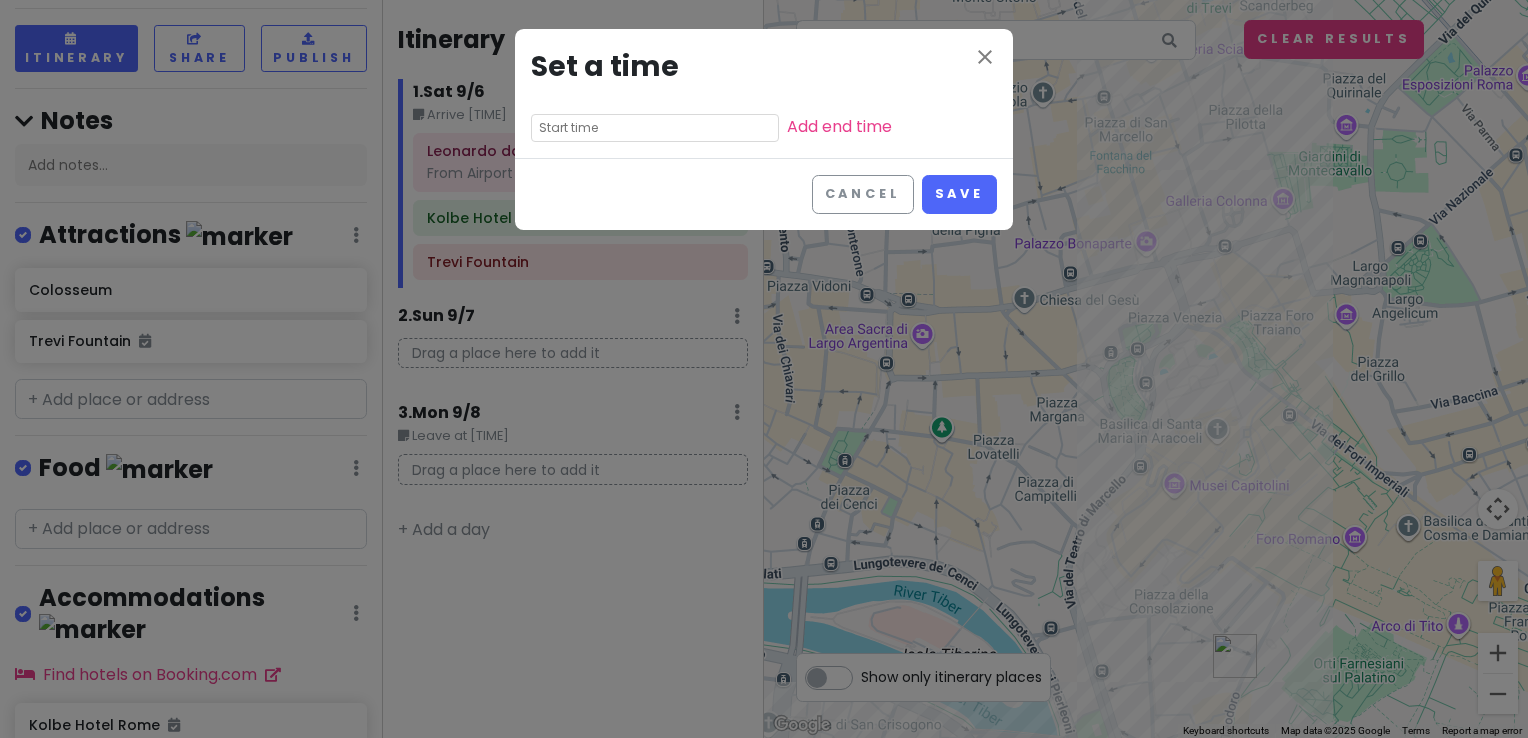 click at bounding box center (655, 128) 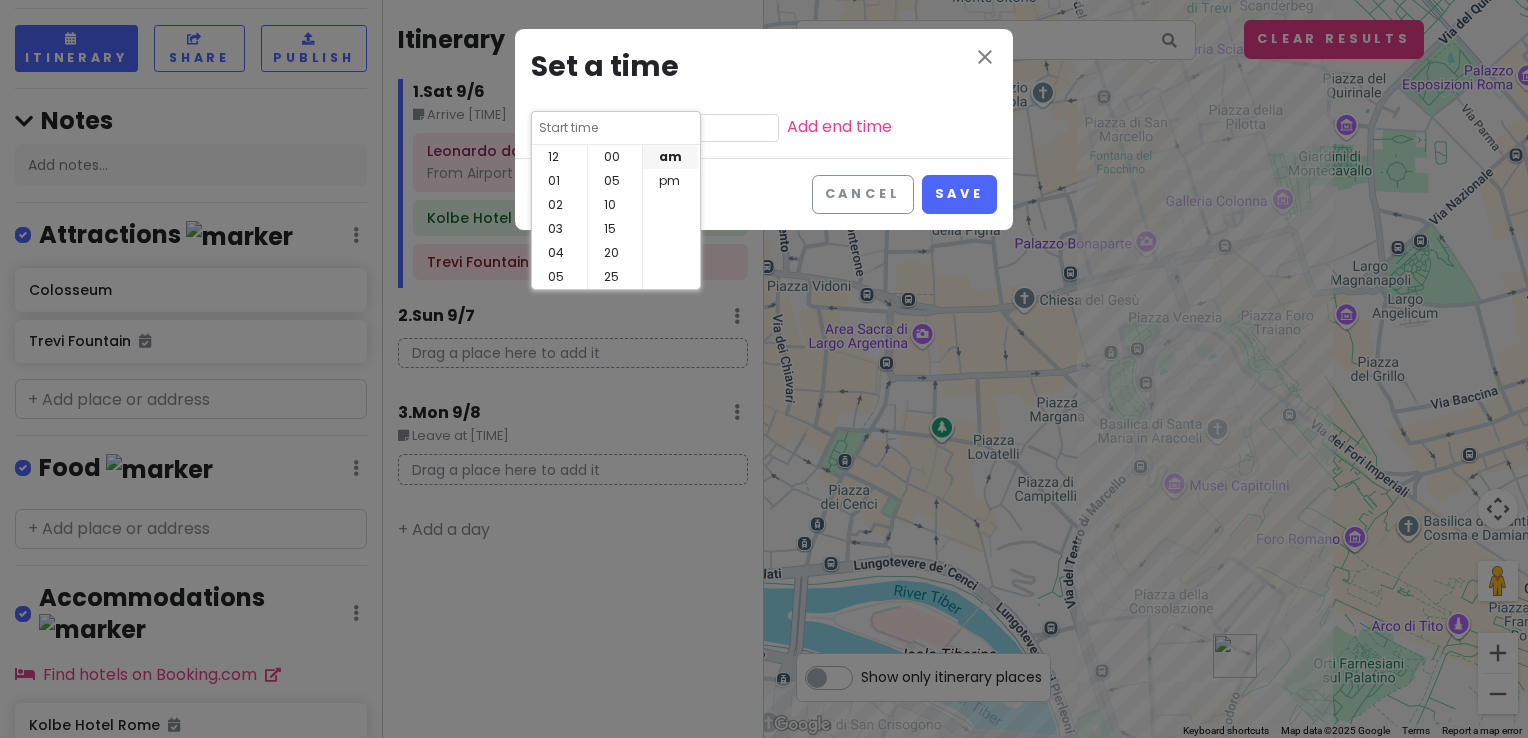 scroll, scrollTop: 144, scrollLeft: 0, axis: vertical 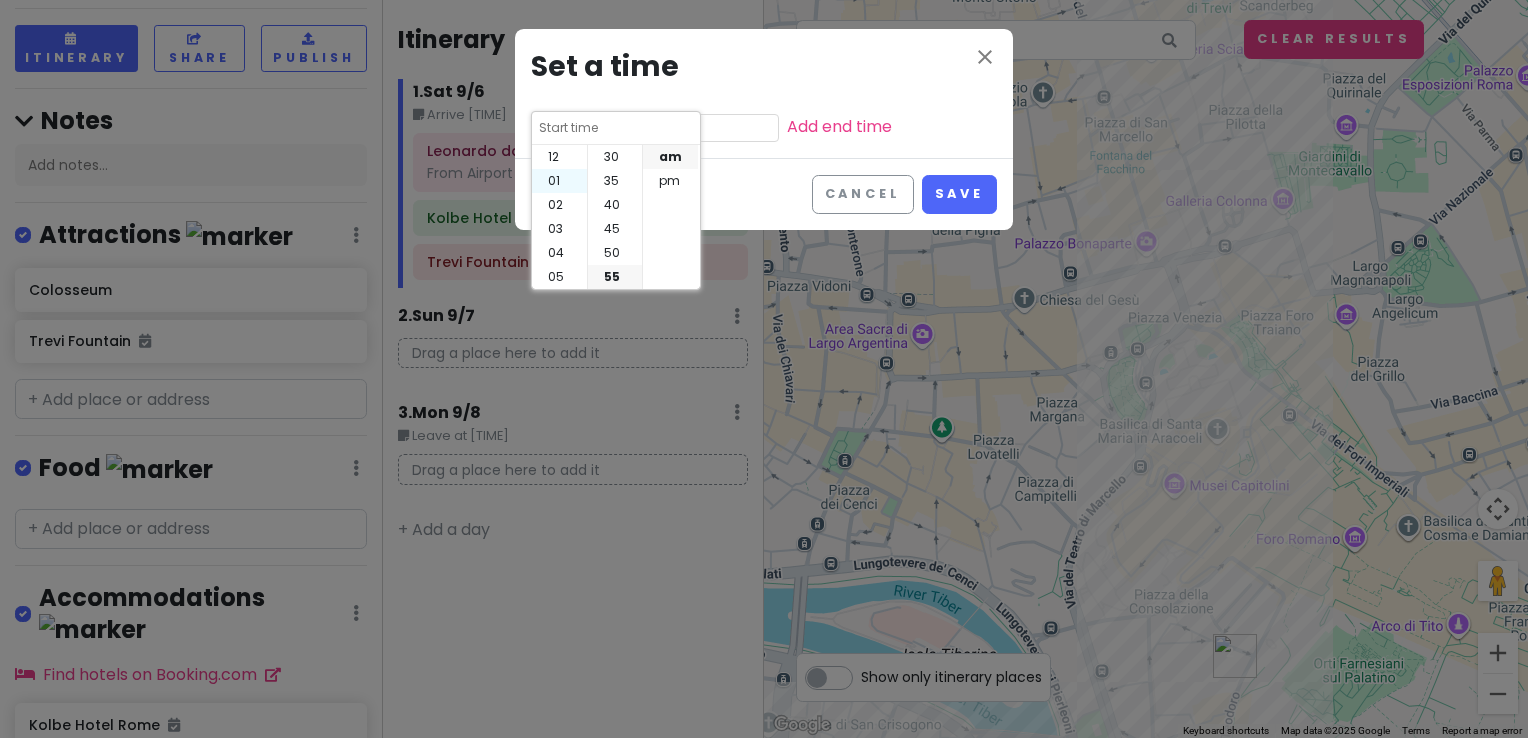 click on "01" at bounding box center [559, 181] 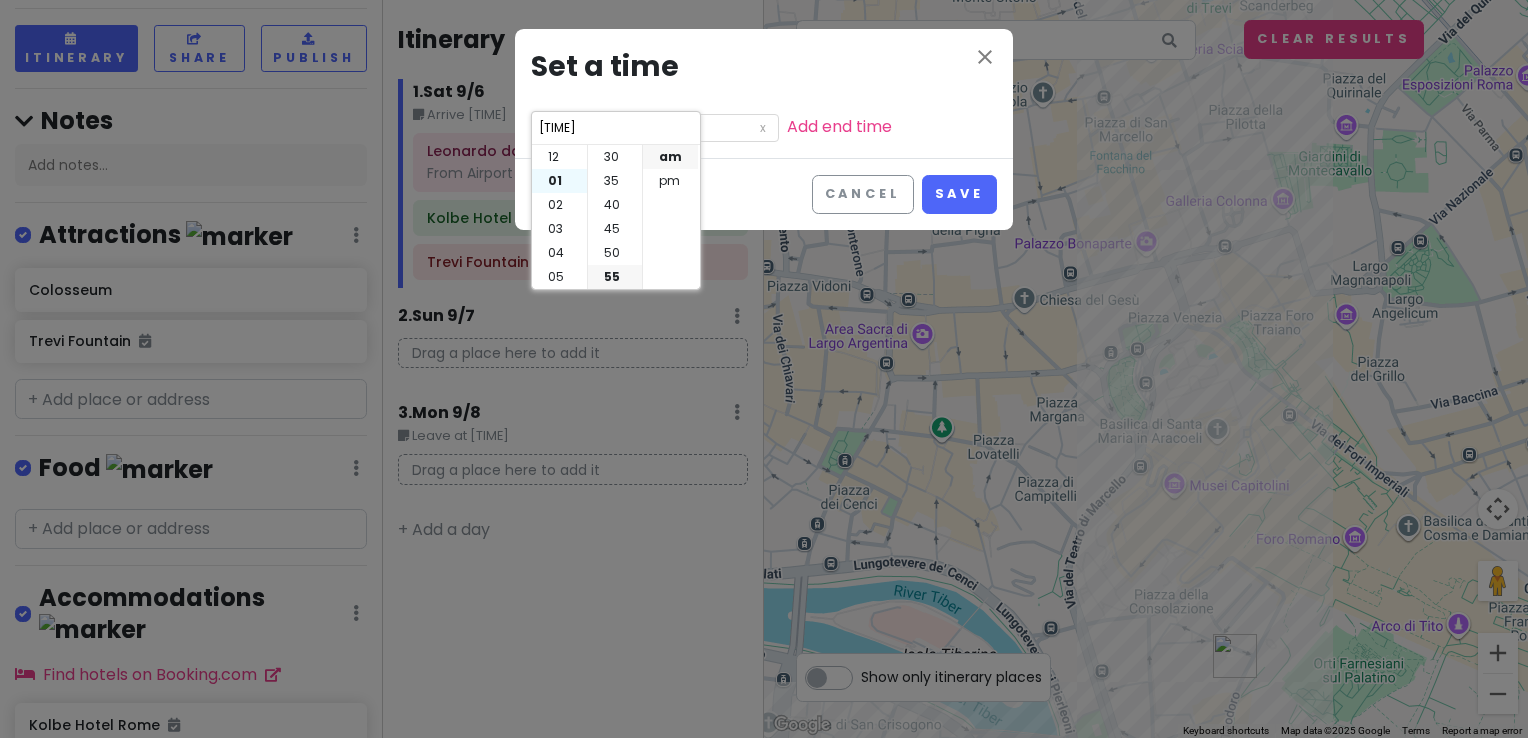 scroll, scrollTop: 24, scrollLeft: 0, axis: vertical 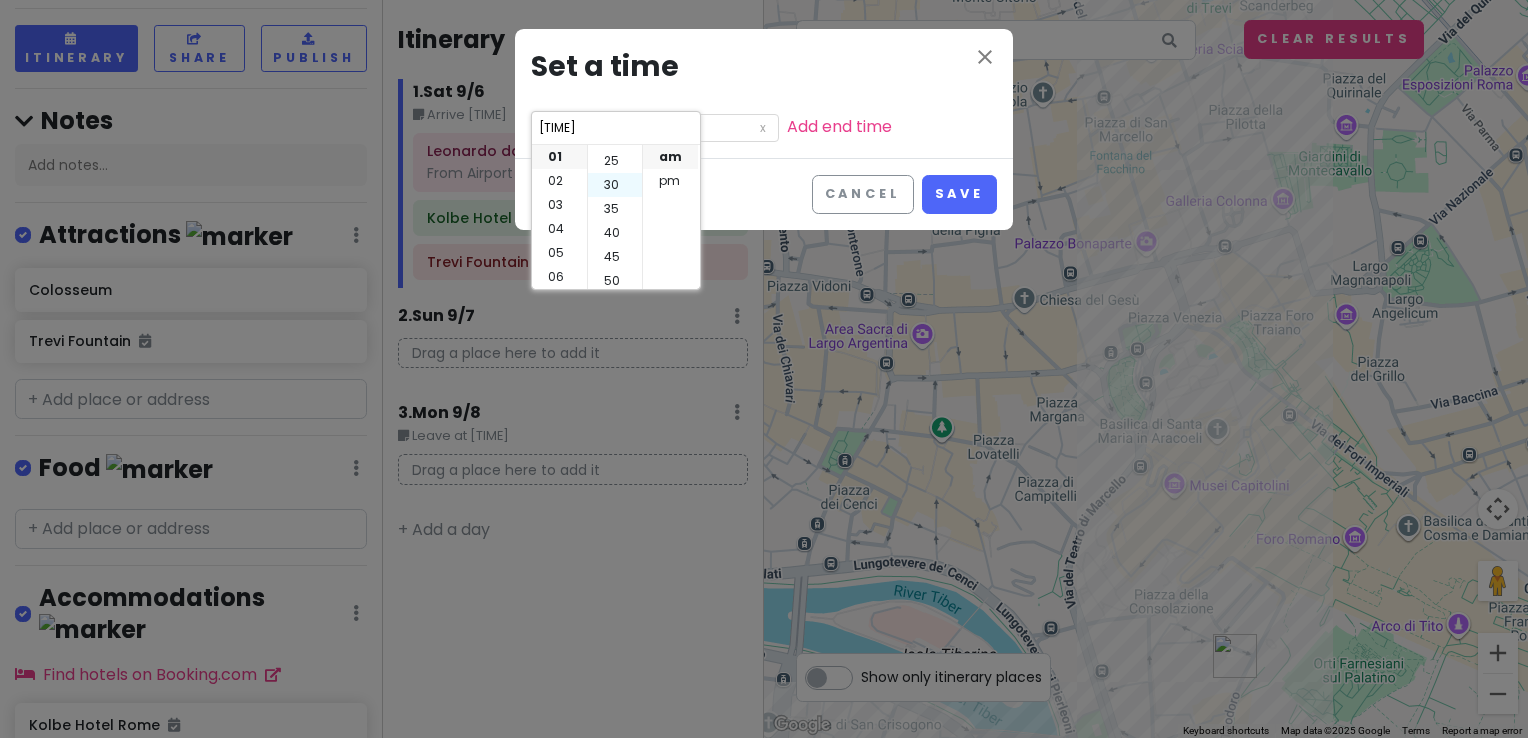 click on "30" at bounding box center (615, 185) 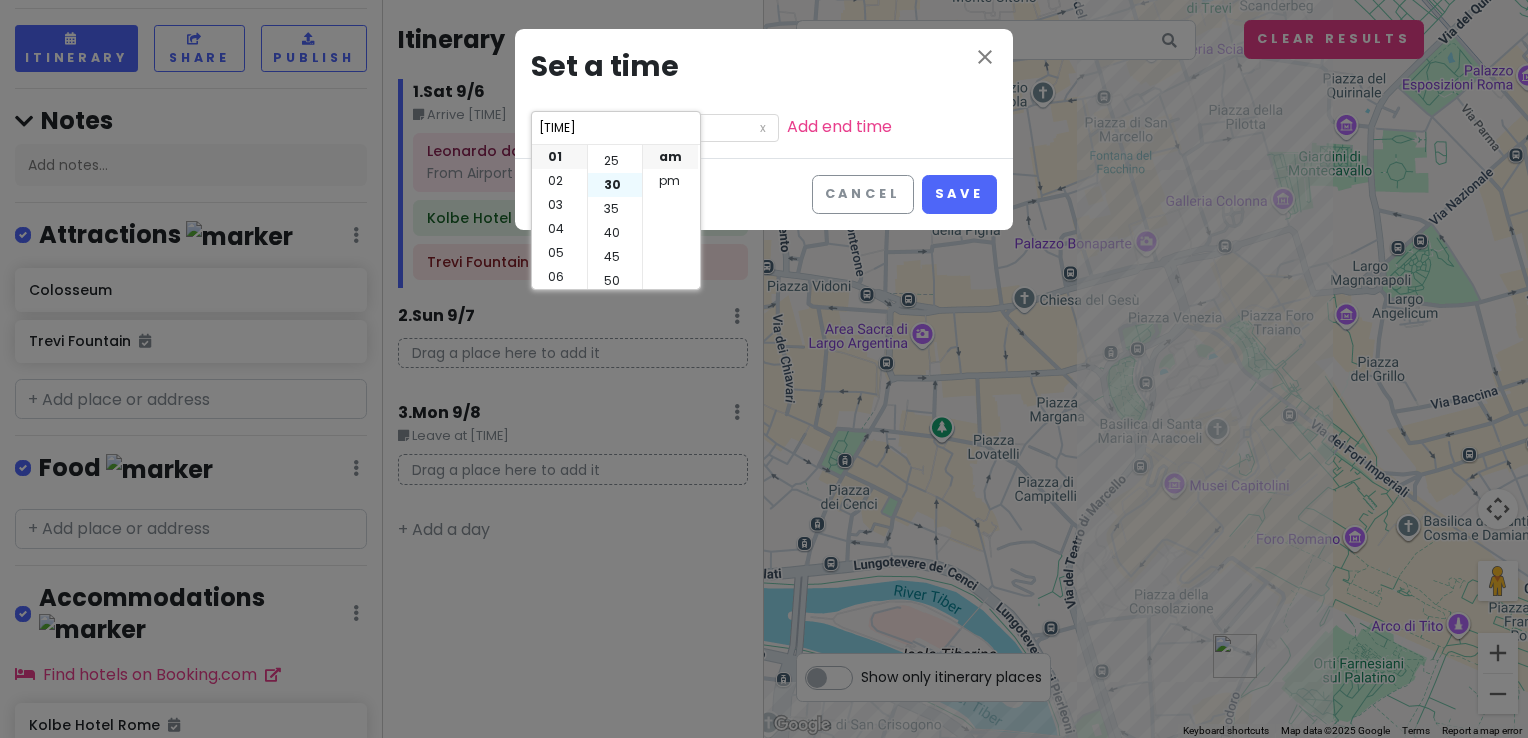 scroll, scrollTop: 144, scrollLeft: 0, axis: vertical 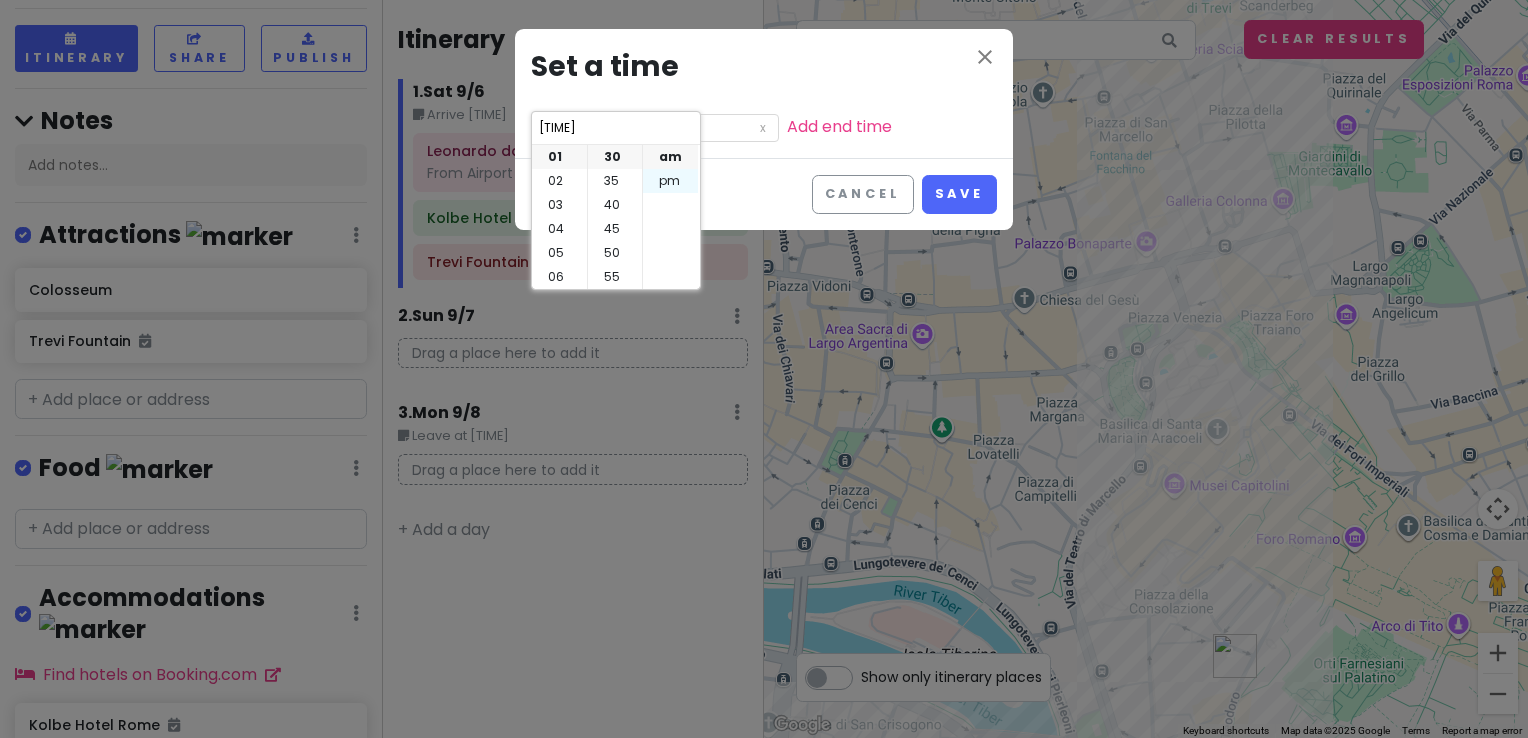 click on "pm" at bounding box center [670, 181] 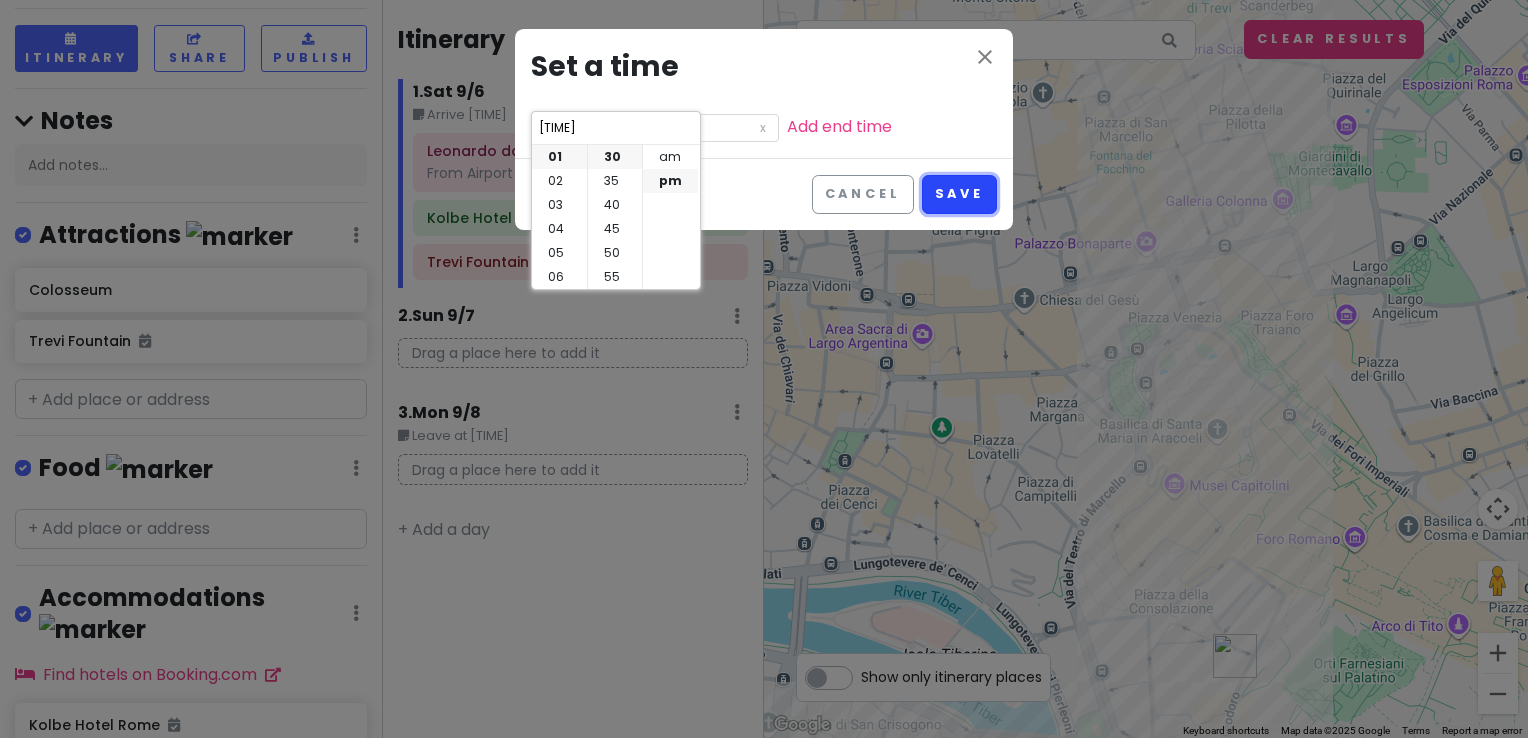 click on "Save" at bounding box center [959, 194] 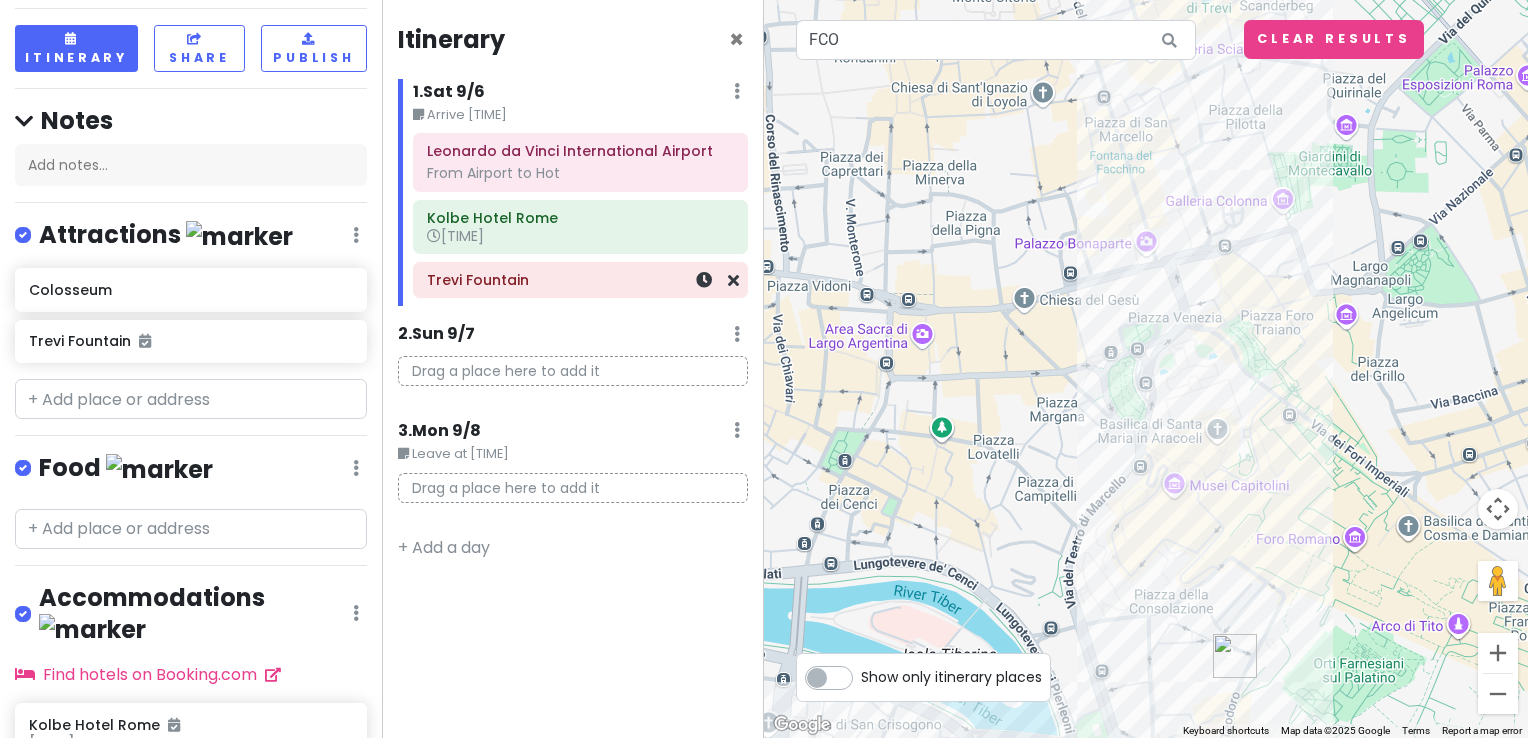 click on "Trevi Fountain" at bounding box center [580, 280] 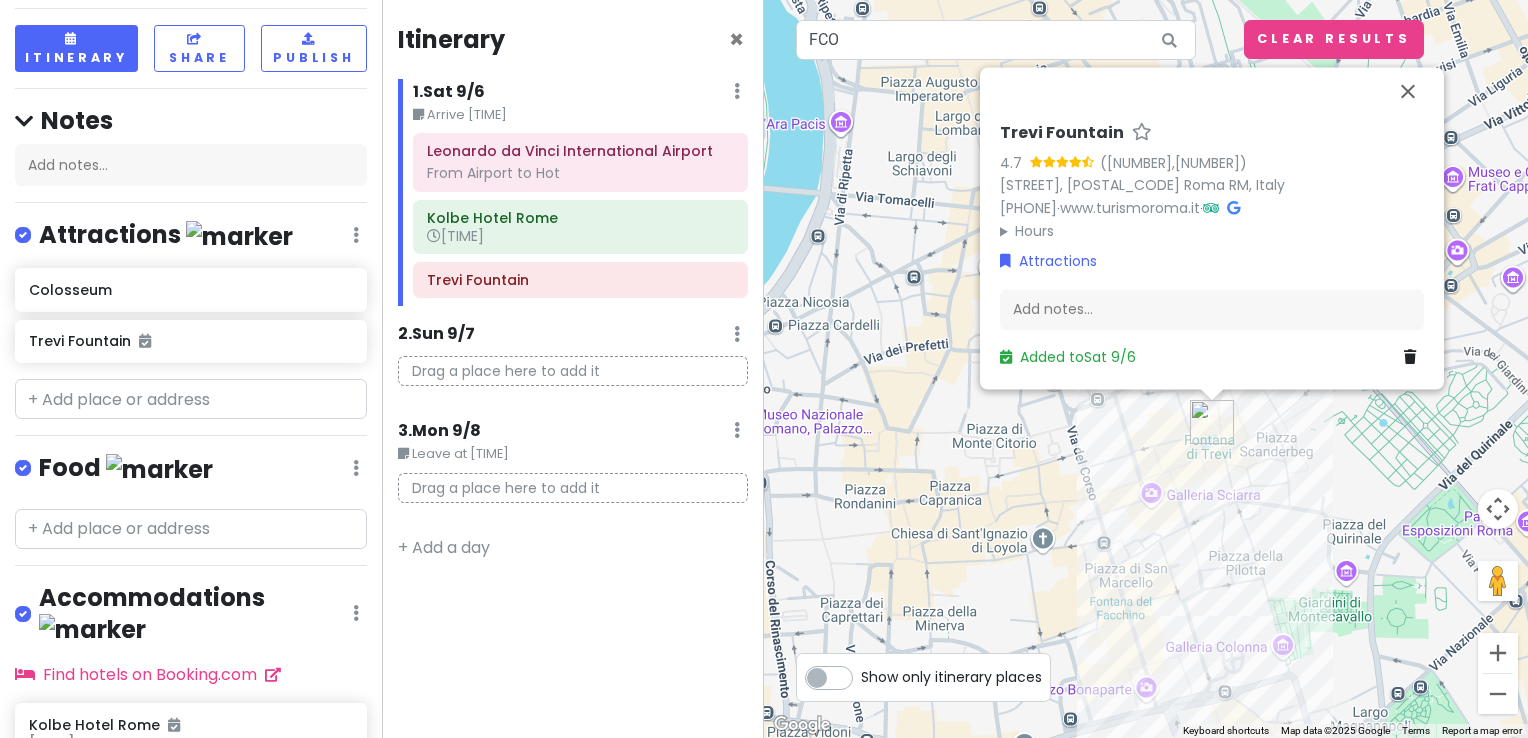 click on "Hours" at bounding box center (1212, 231) 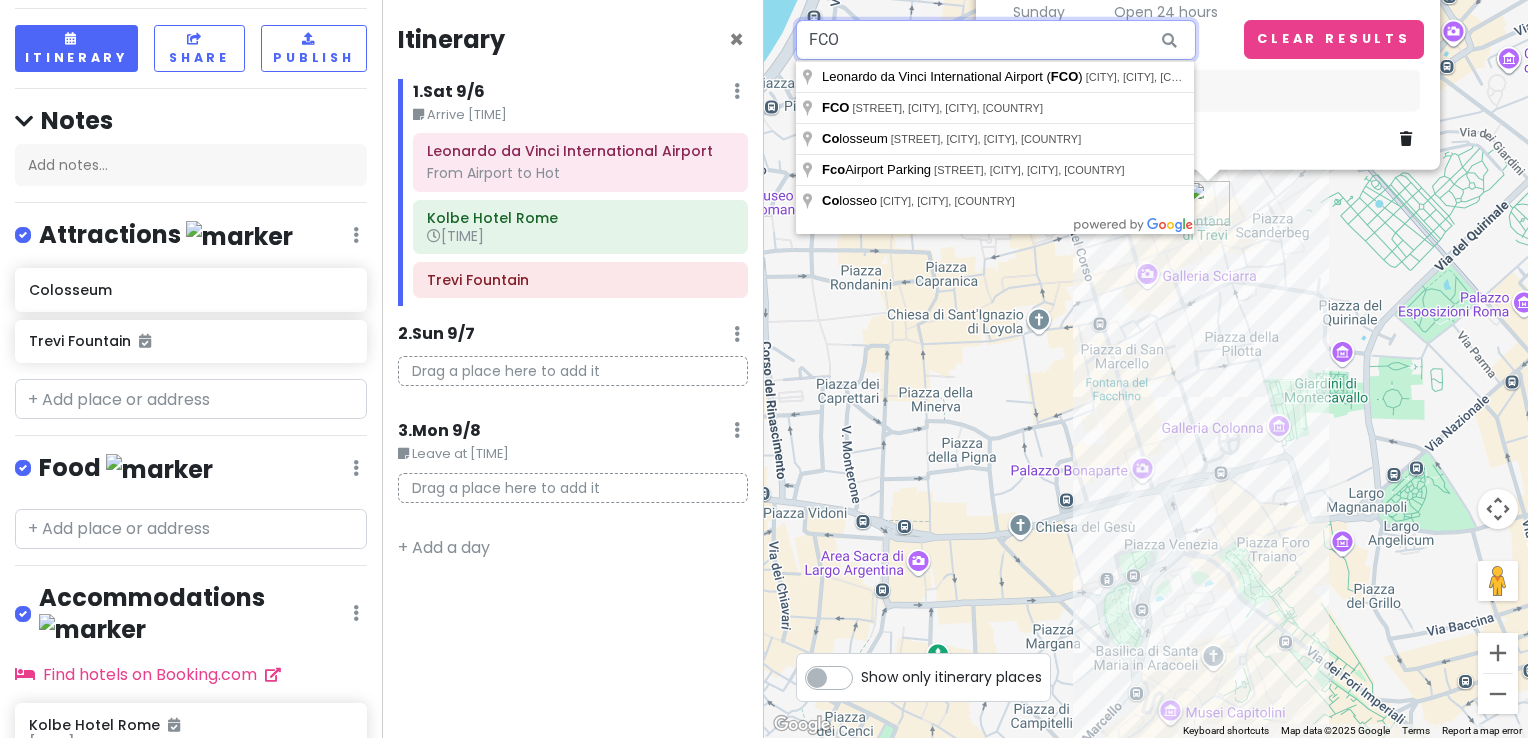 drag, startPoint x: 1117, startPoint y: 502, endPoint x: 1113, endPoint y: 282, distance: 220.03636 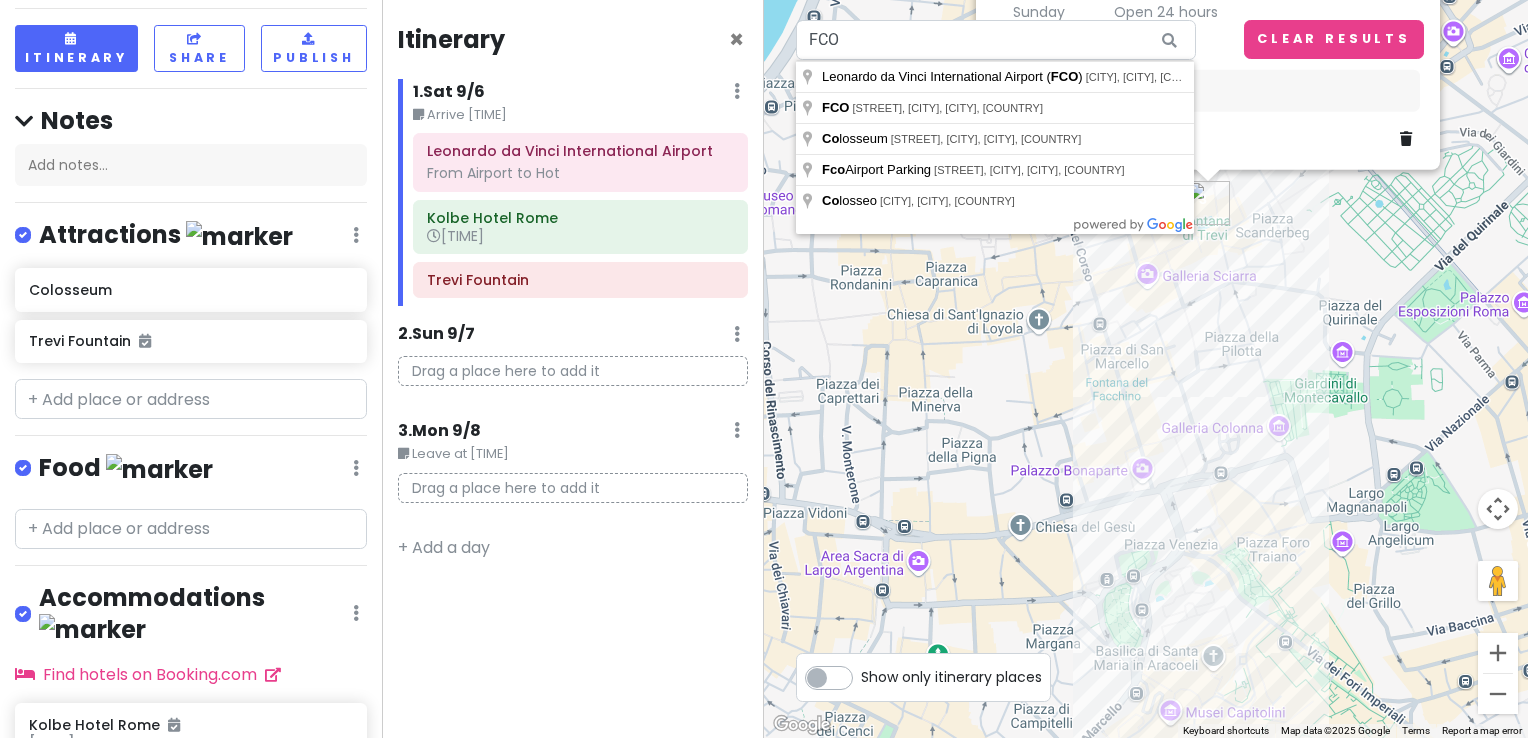 click on "Trevi Fountain [RATING] ([NUMBER]) [STREET], [POSTAL_CODE] Roma RM, Italy [PHONE]   ·   www.turismoroma.it   ·   Hours Monday  Open 24 hours Tuesday  Open 24 hours Wednesday  Open 24 hours Thursday  Open 24 hours Friday  Open 24 hours Saturday  Open 24 hours Sunday  Open 24 hours Attractions Add notes... Added to  Sat 9/6" at bounding box center (1146, 369) 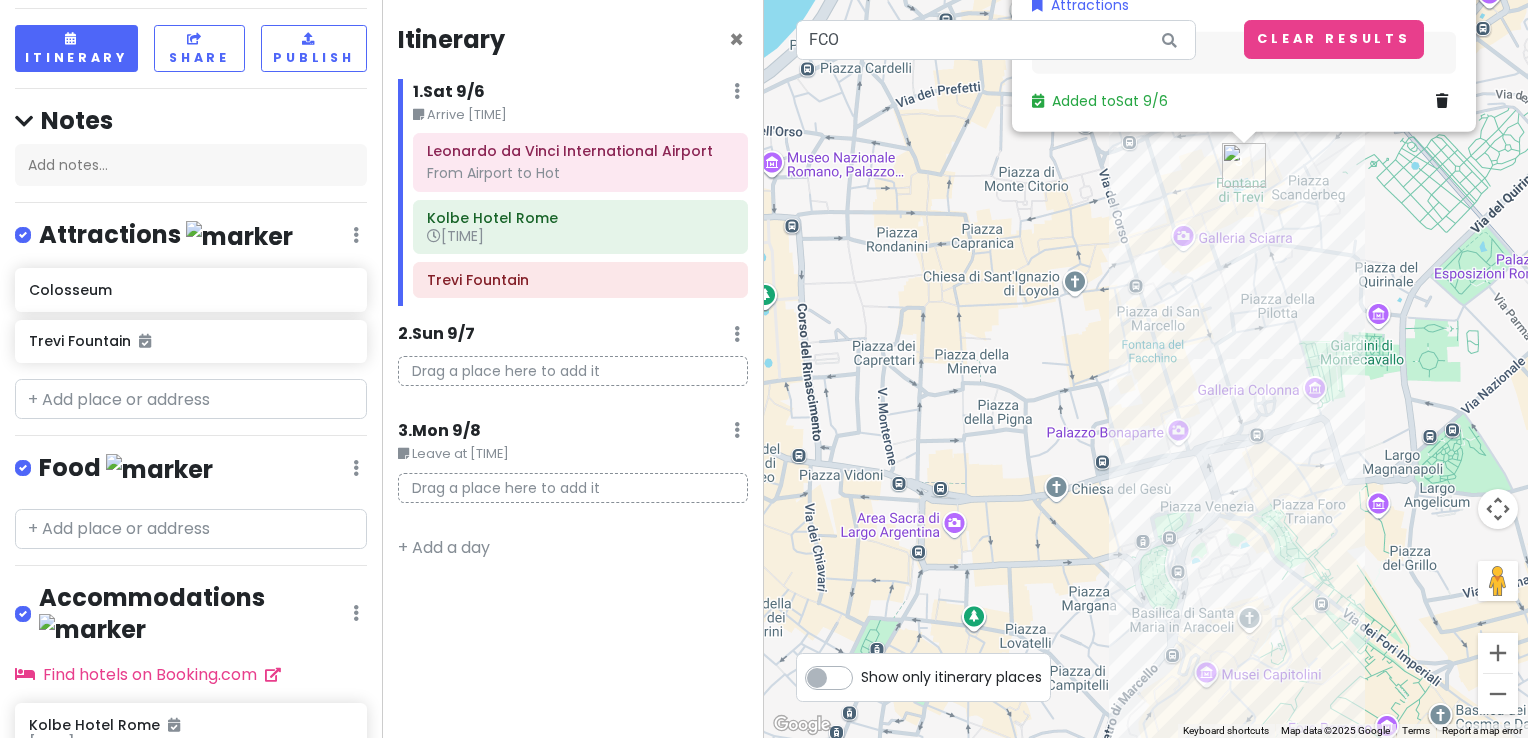 drag, startPoint x: 1006, startPoint y: 407, endPoint x: 1045, endPoint y: 362, distance: 59.548298 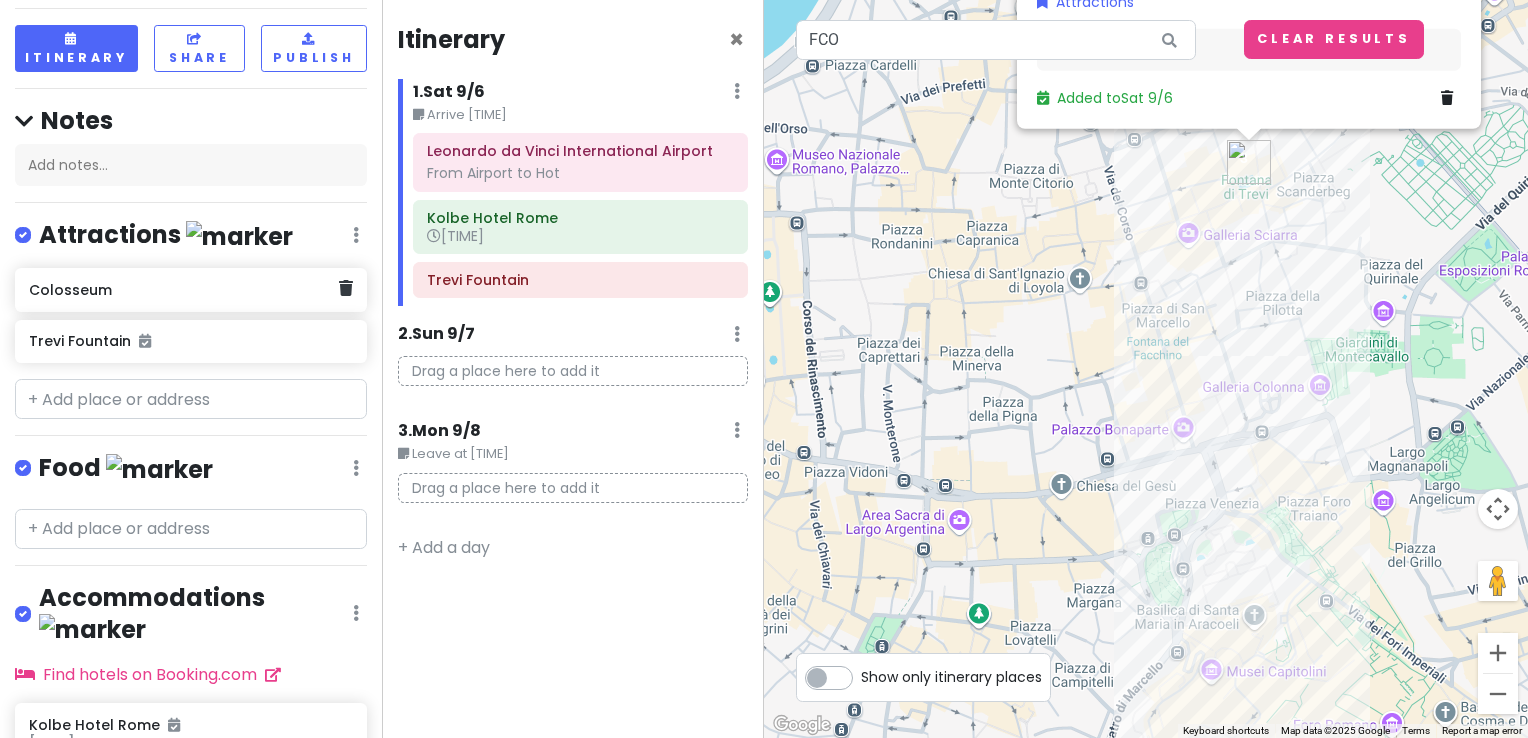 click on "Colosseum" at bounding box center [183, 290] 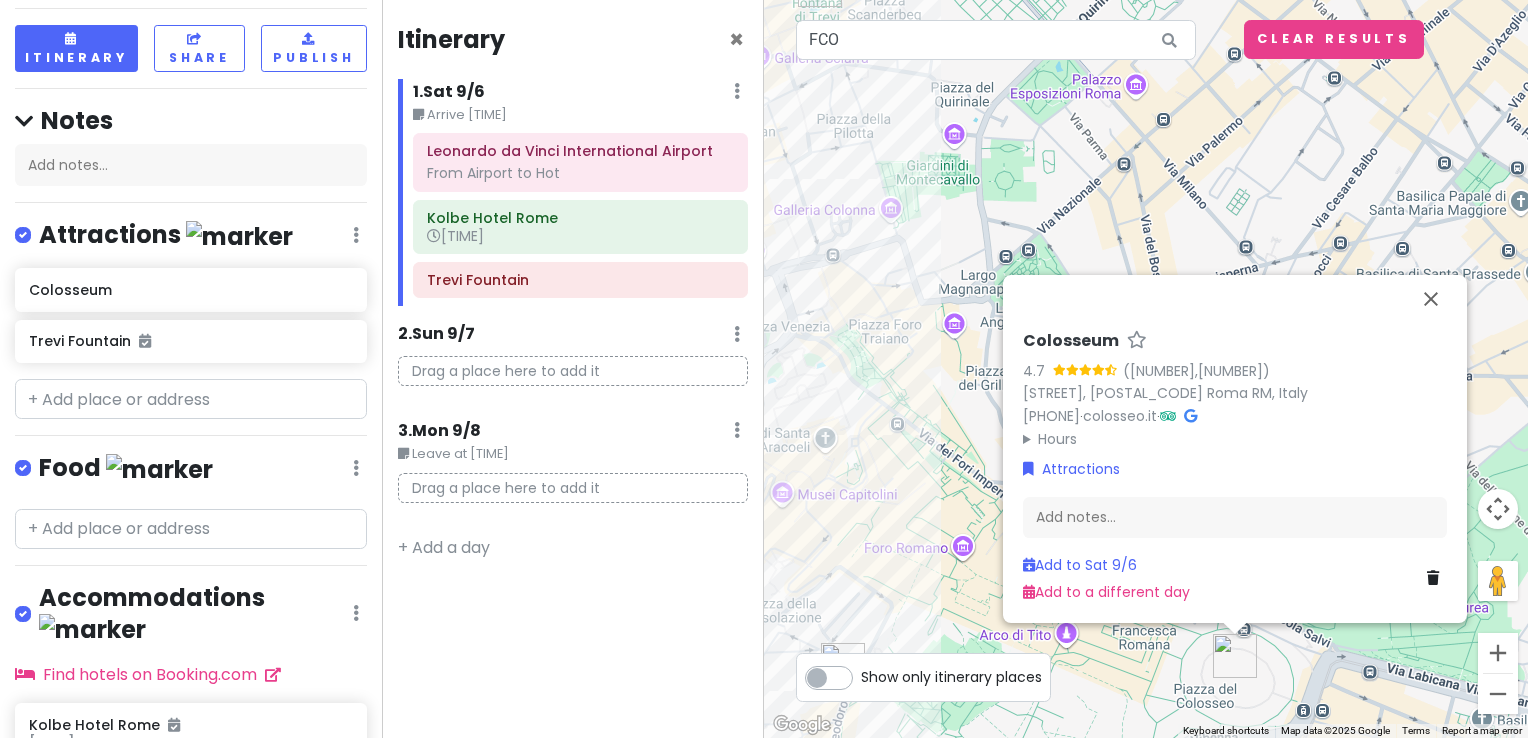 click on "Drag a place here to add it" at bounding box center [573, 371] 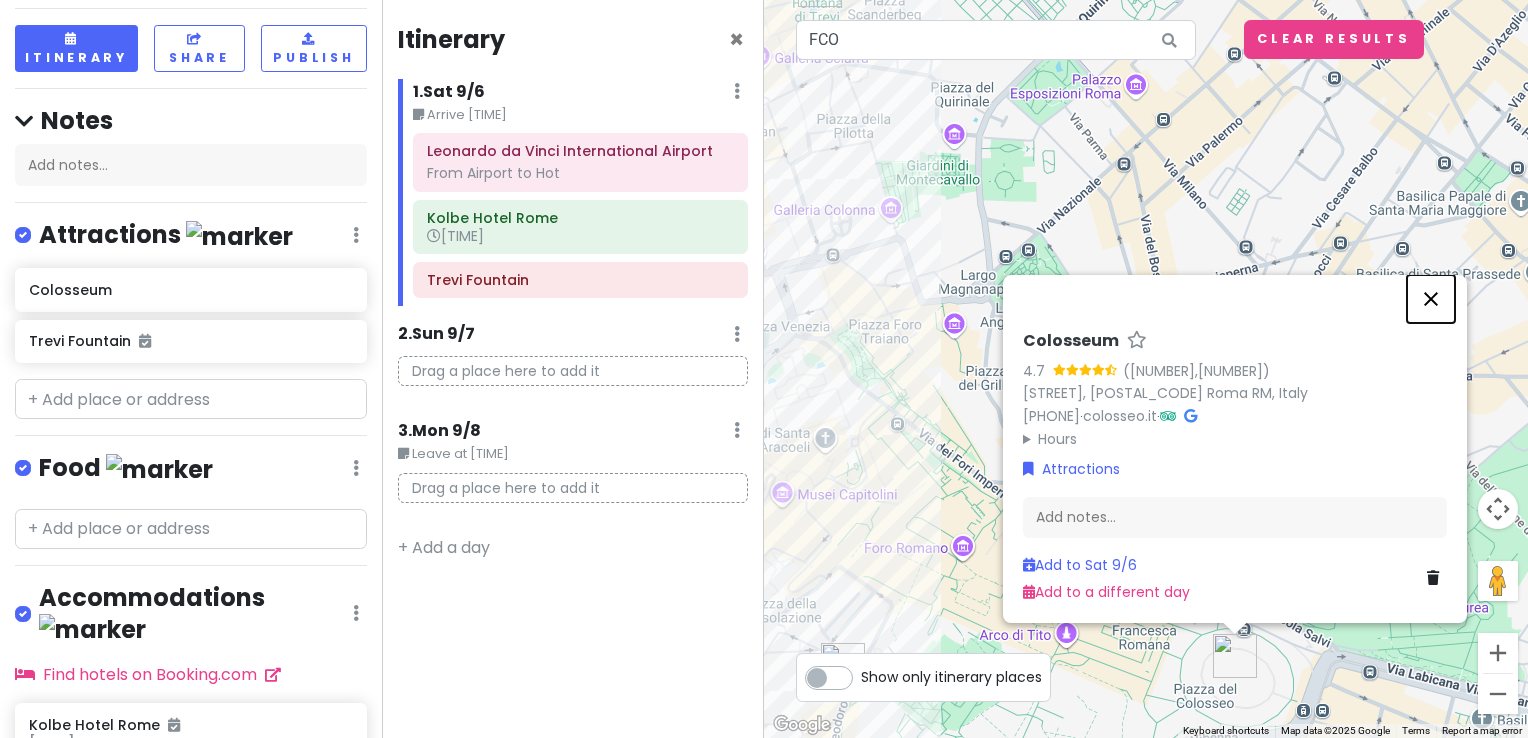 click at bounding box center (1431, 299) 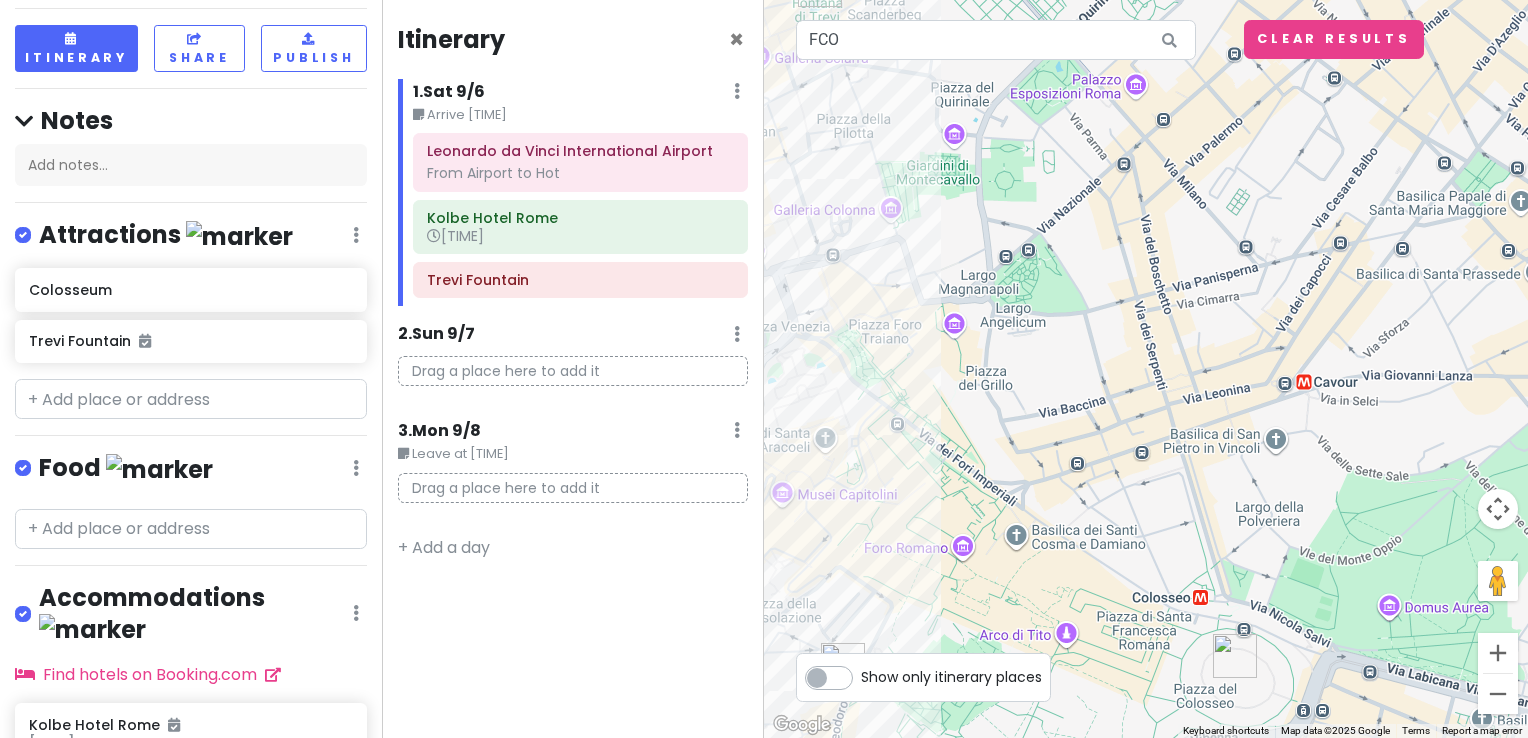 click on "2 .  Sun 9/7" at bounding box center (436, 334) 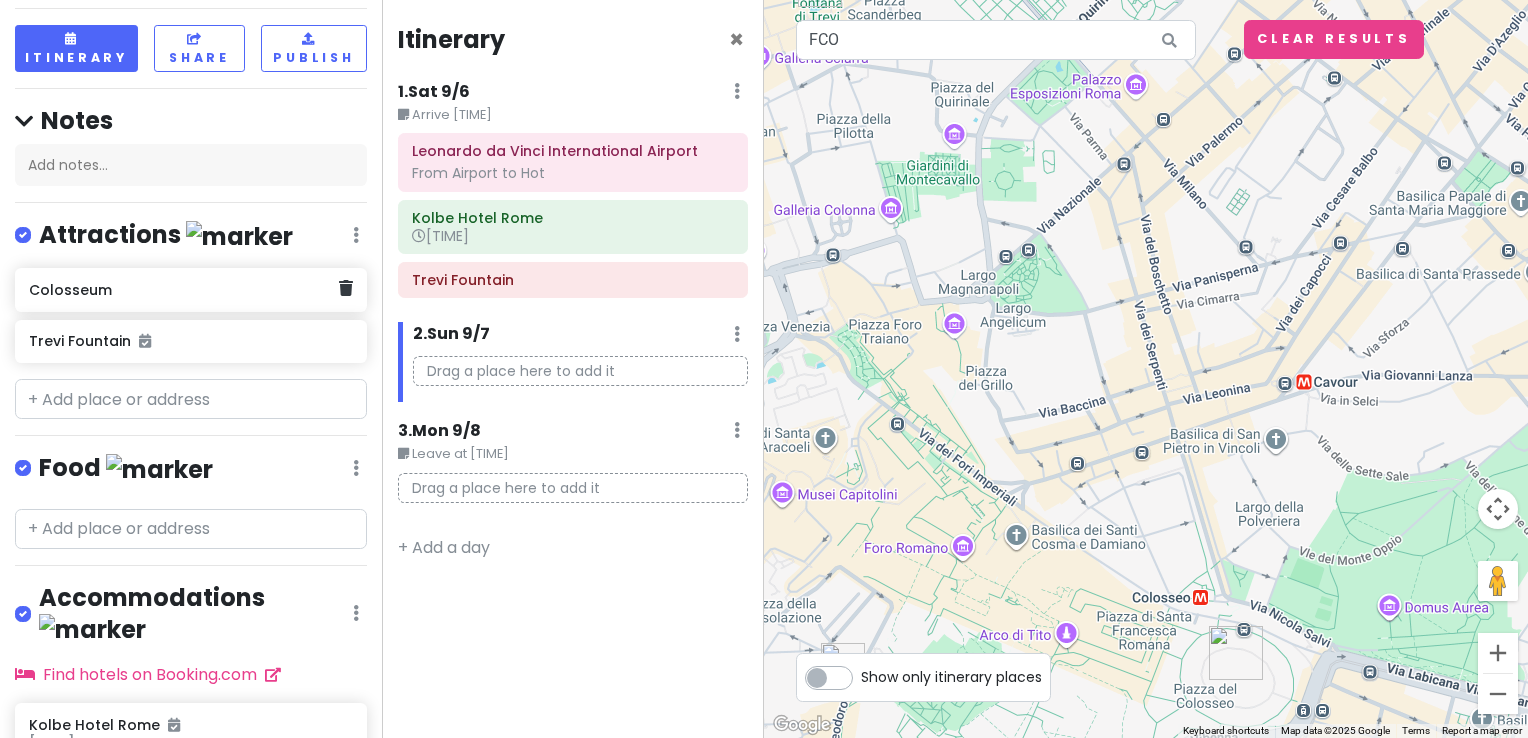 click on "Colosseum" at bounding box center (191, 290) 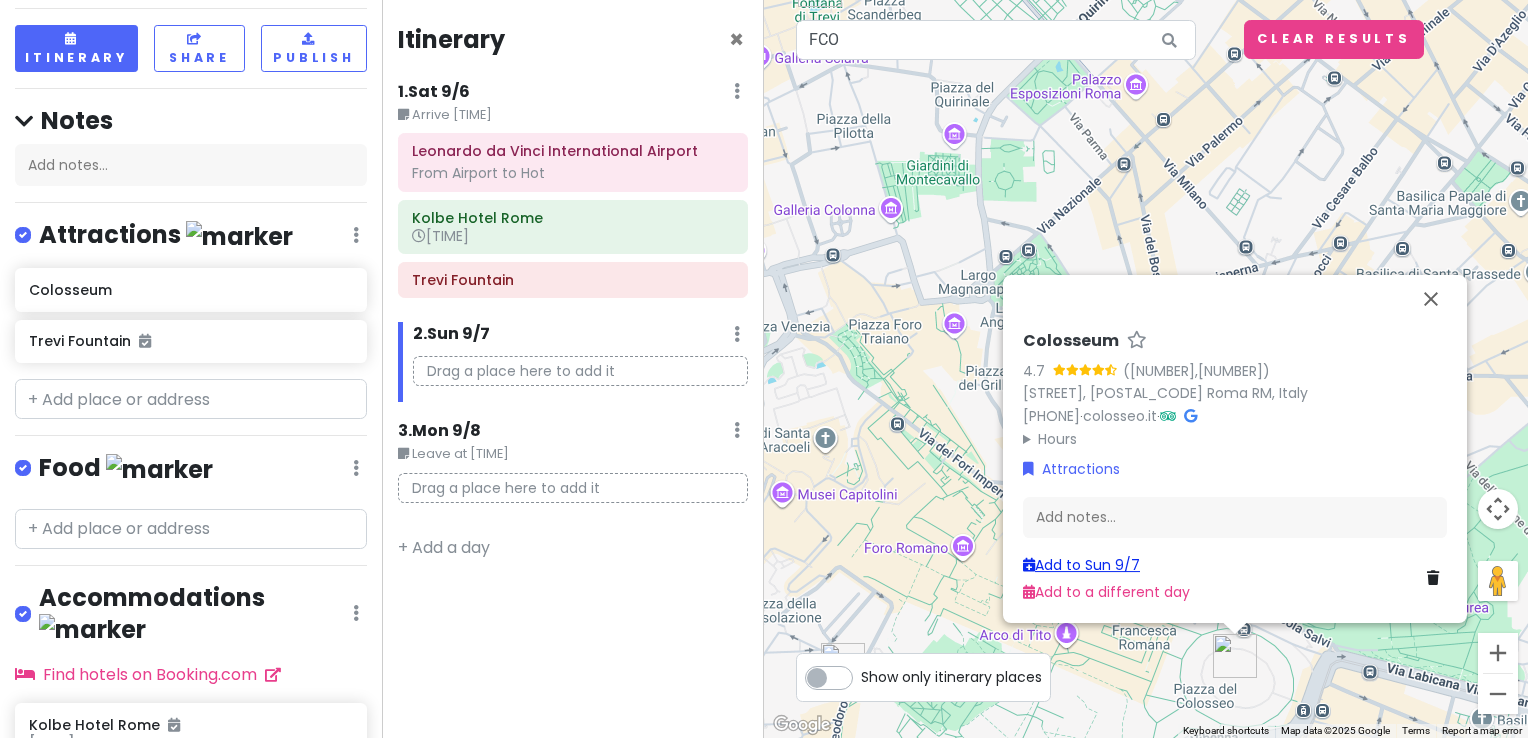 click on "Add to   Sun 9/7" at bounding box center [1081, 565] 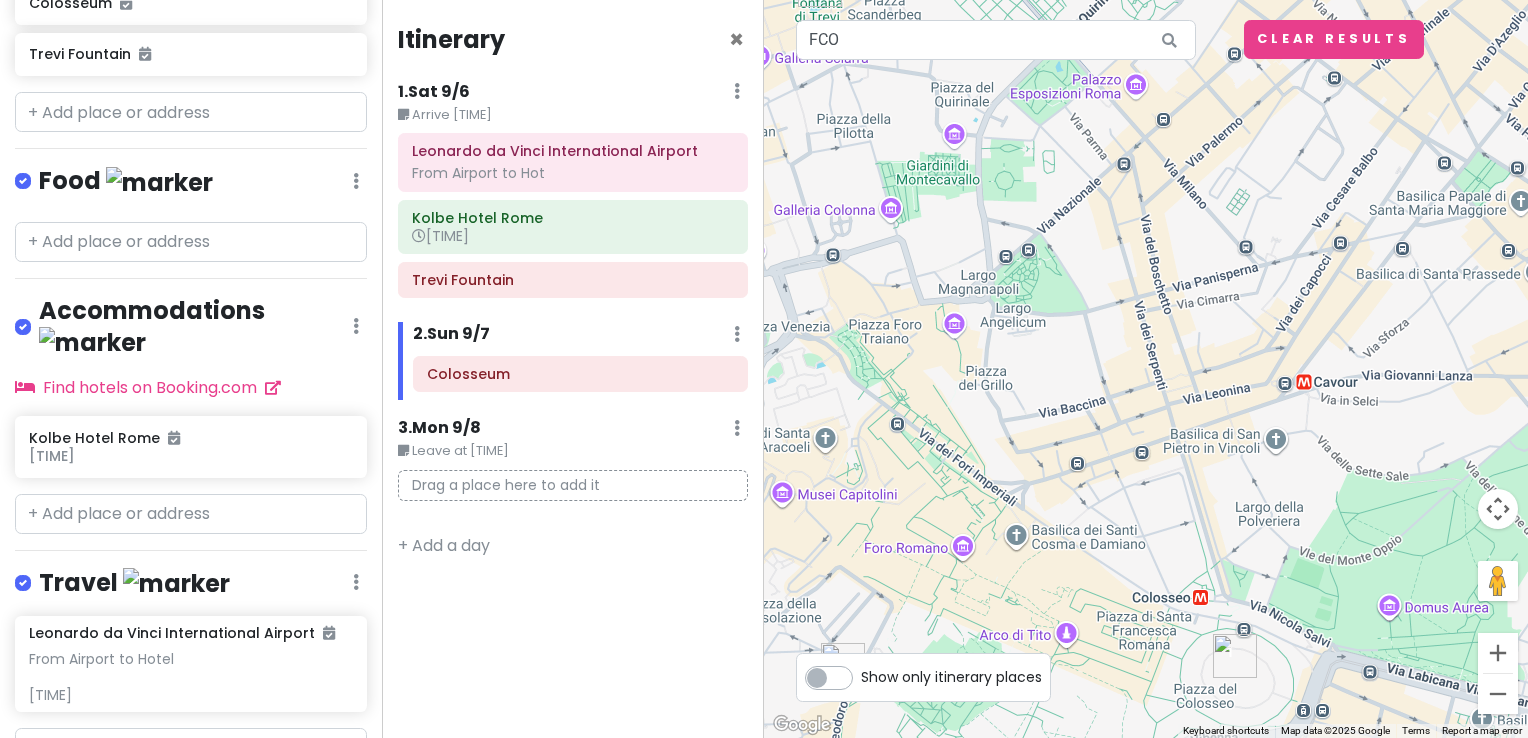 scroll, scrollTop: 387, scrollLeft: 0, axis: vertical 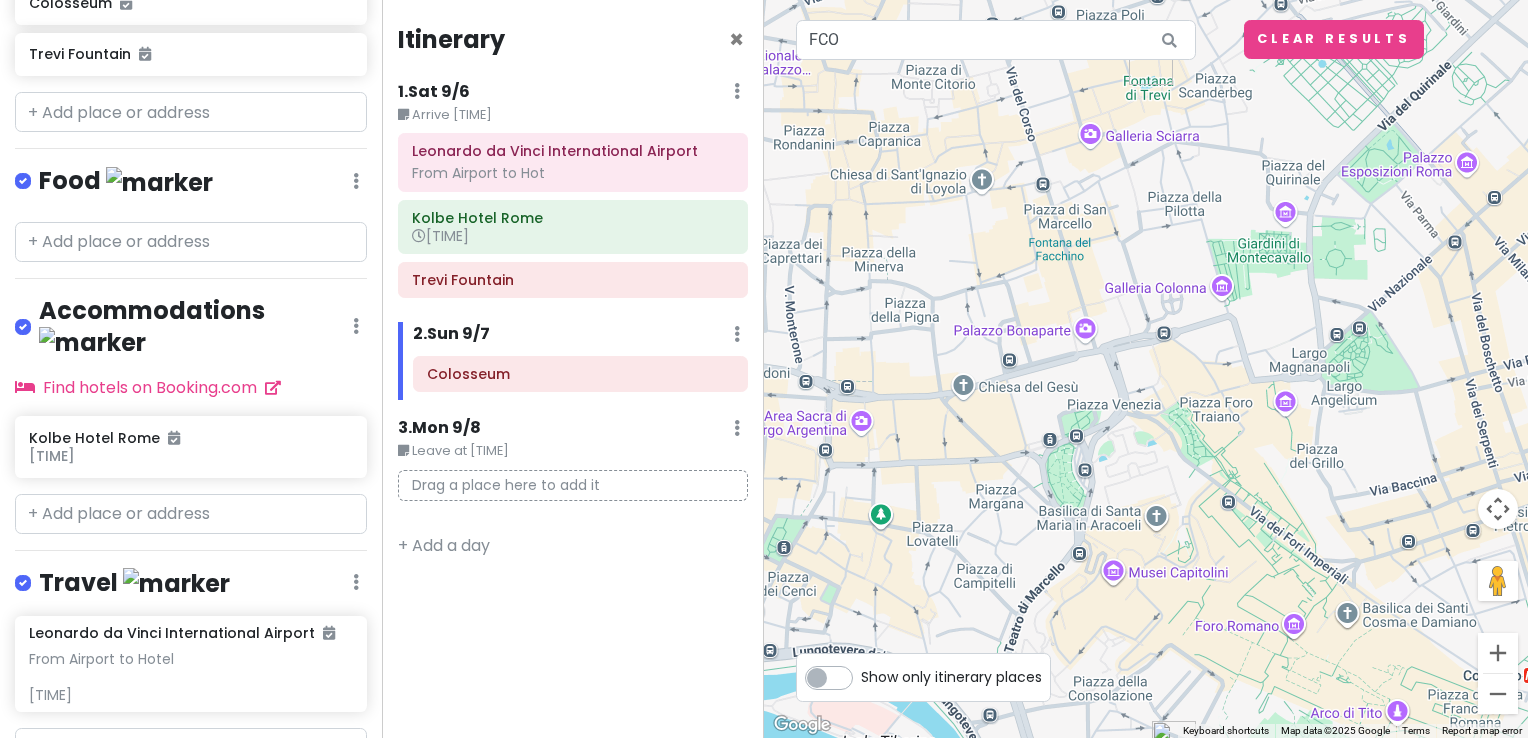 drag, startPoint x: 1026, startPoint y: 340, endPoint x: 1458, endPoint y: 387, distance: 434.5492 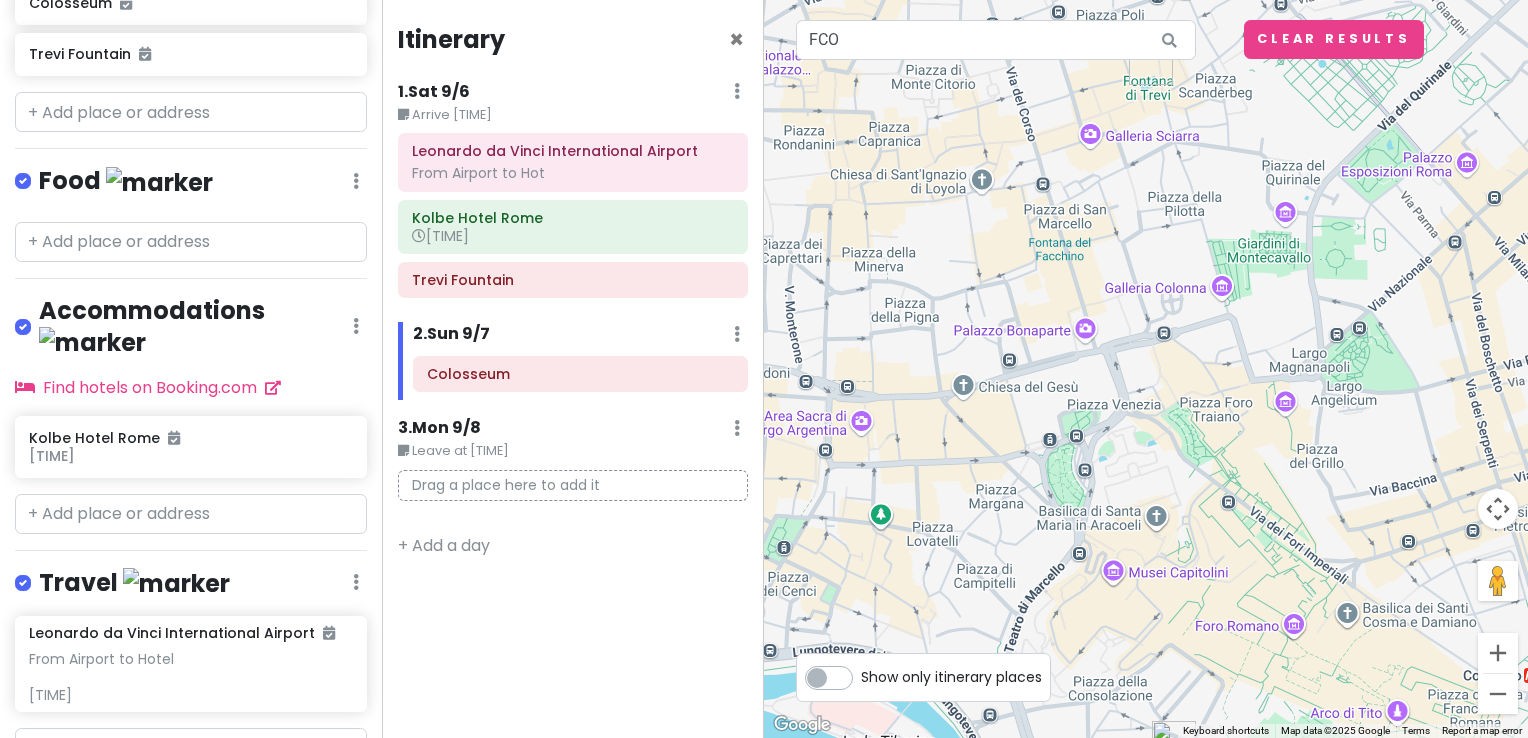 click at bounding box center (1146, 369) 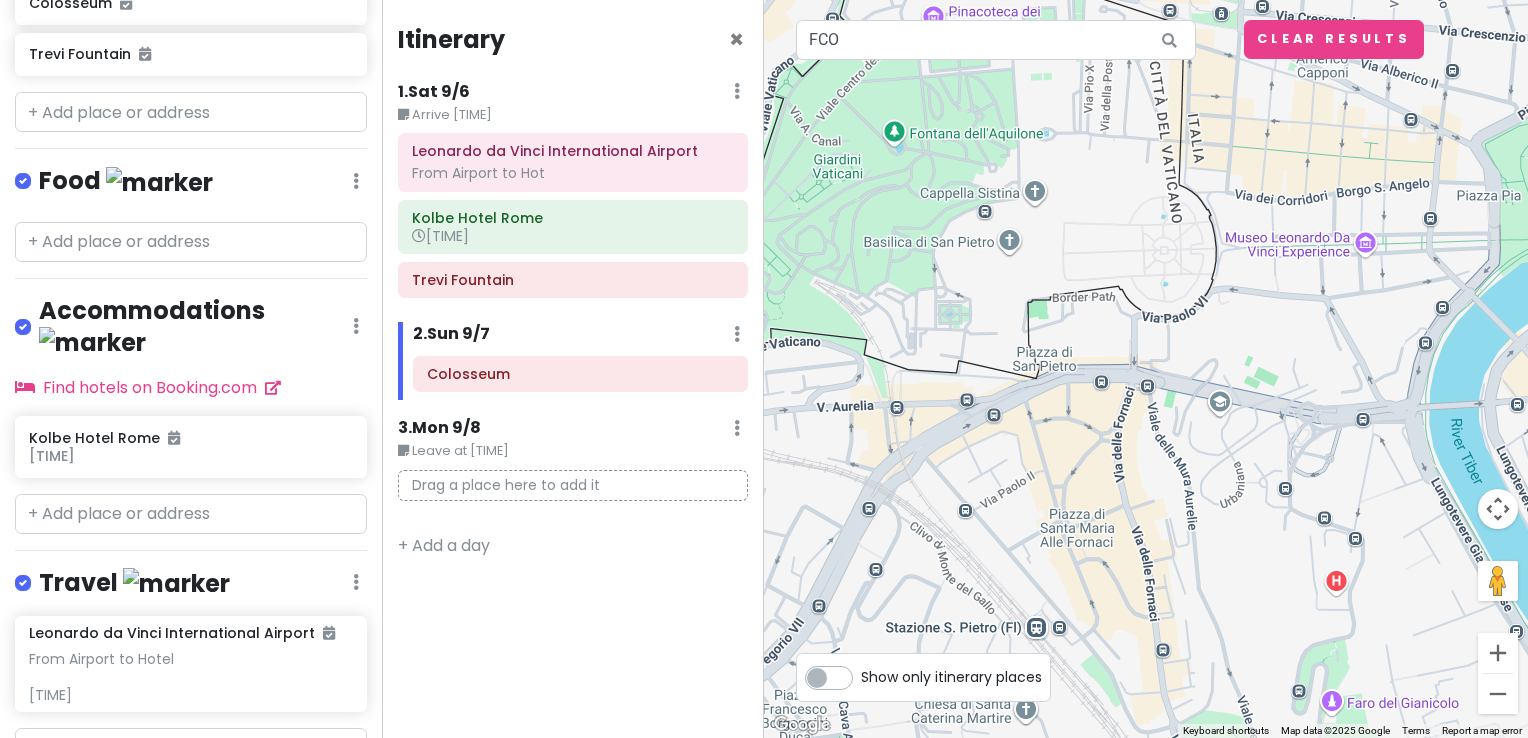 click at bounding box center [1146, 369] 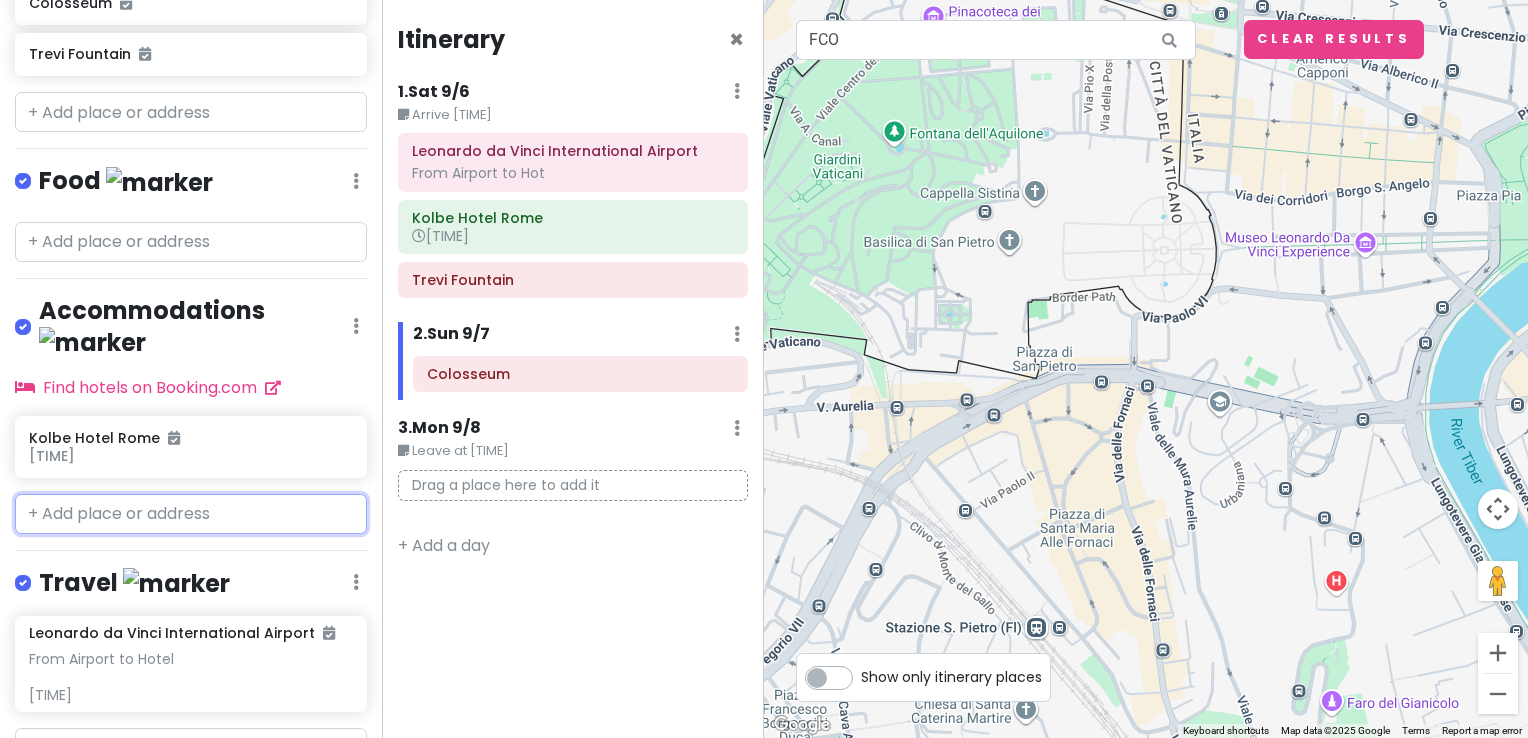 click at bounding box center [191, 514] 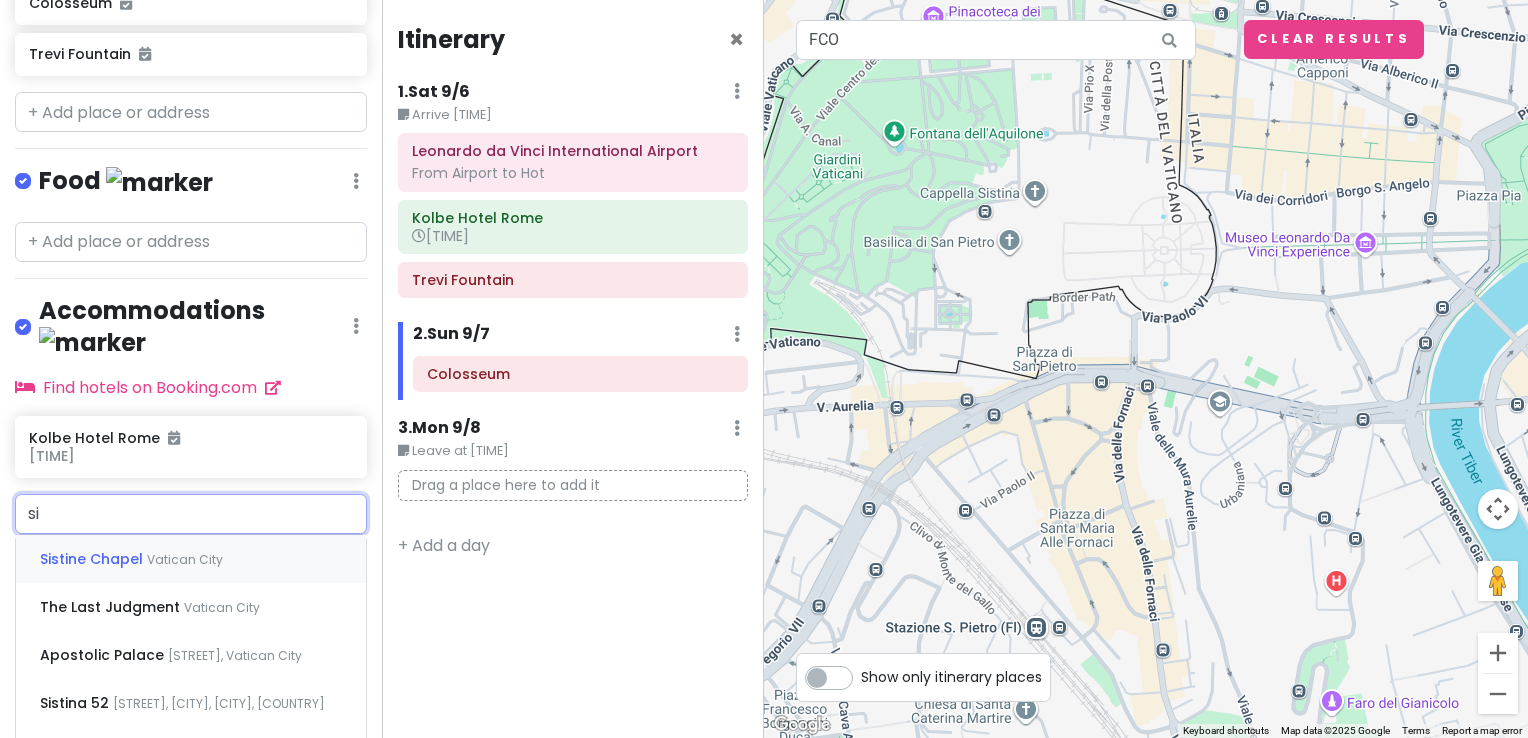 type on "s" 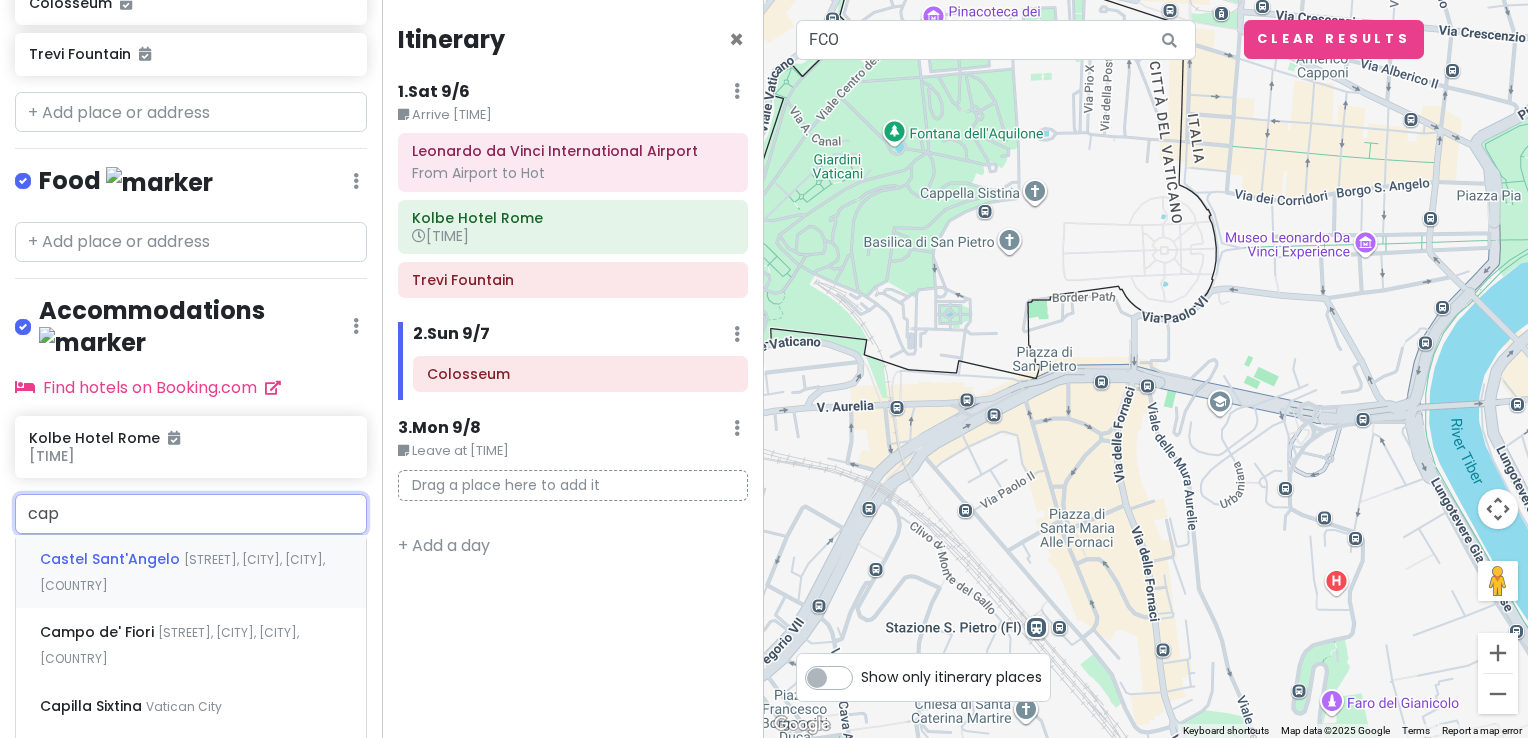 type on "capp" 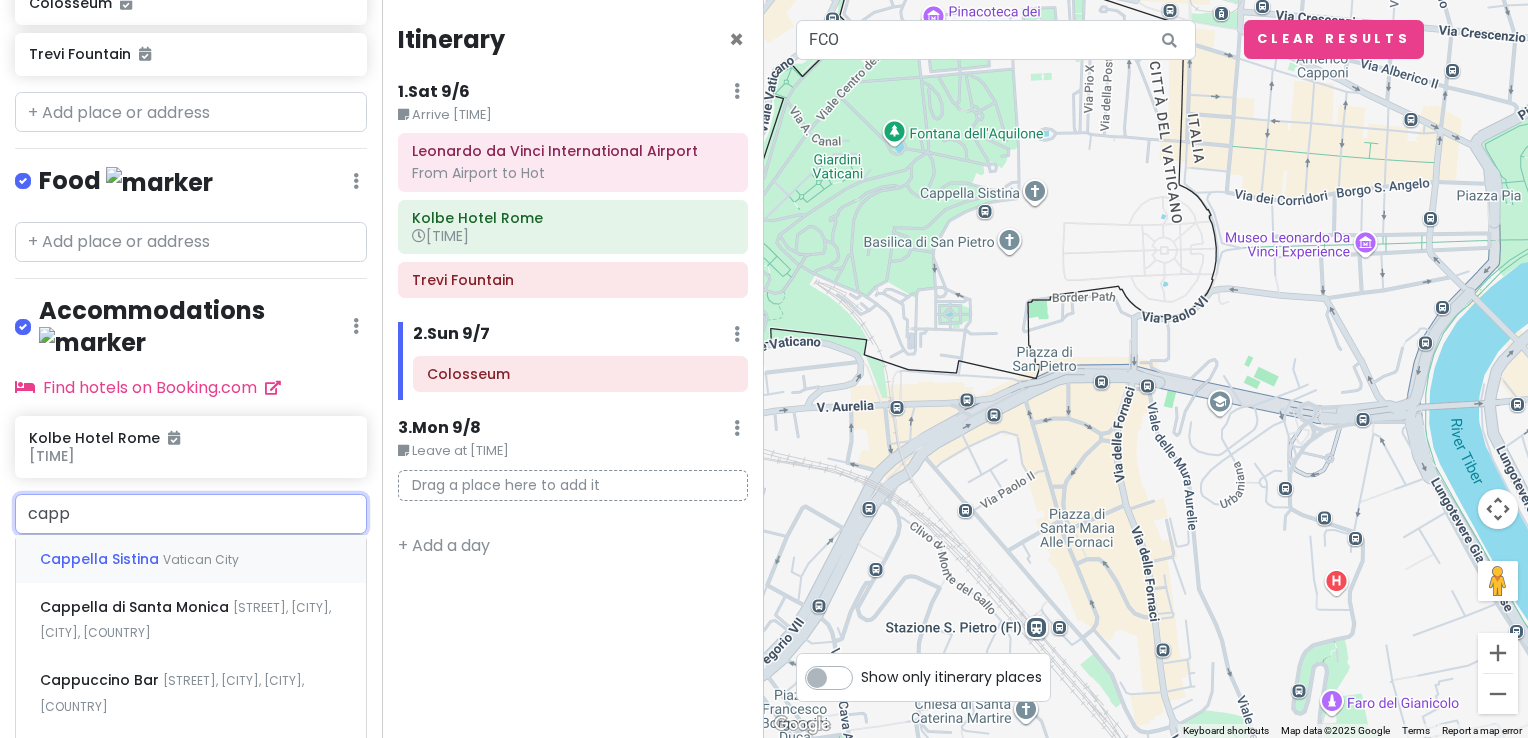 click on "Cappella Sistina" at bounding box center [101, 559] 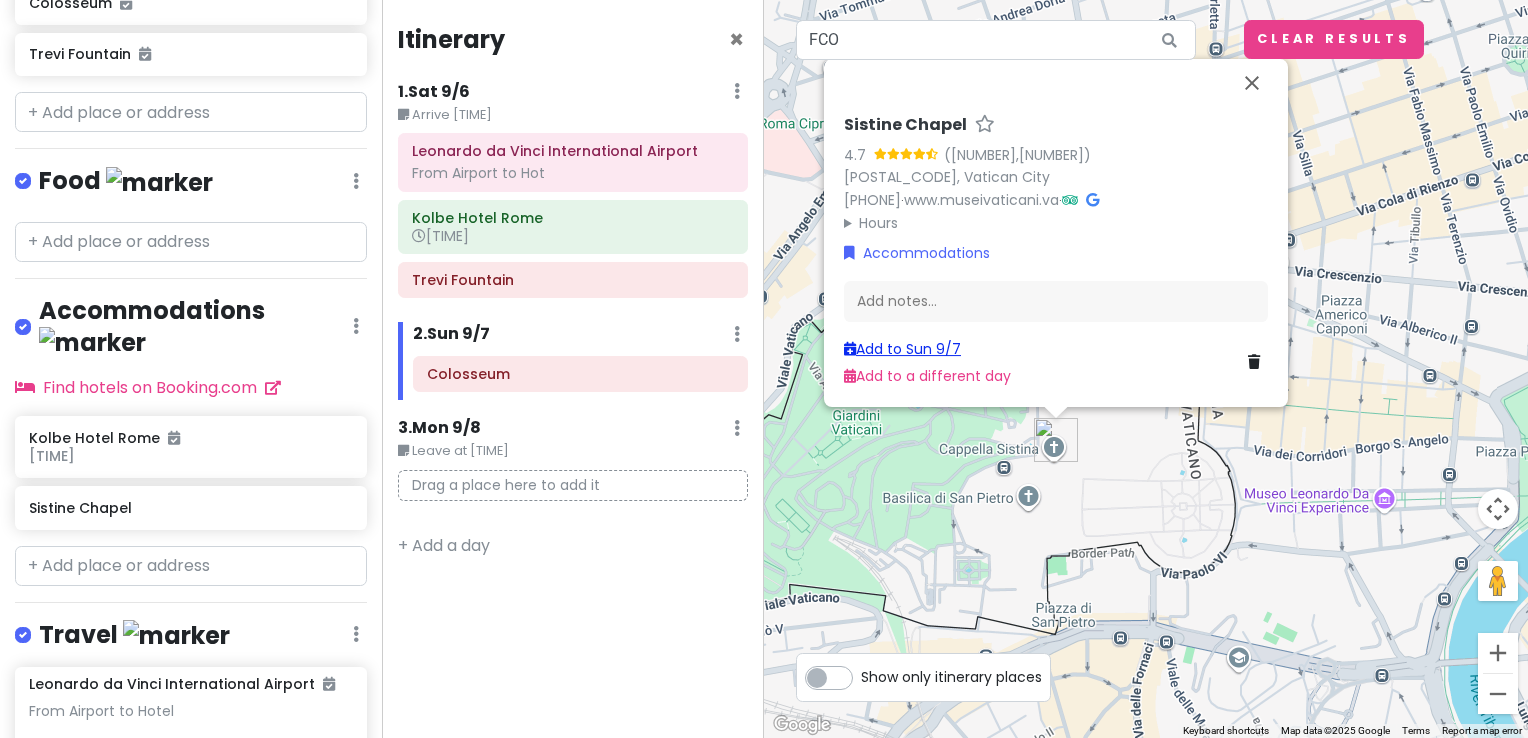 click on "Add to   Sun 9/7" at bounding box center [902, 349] 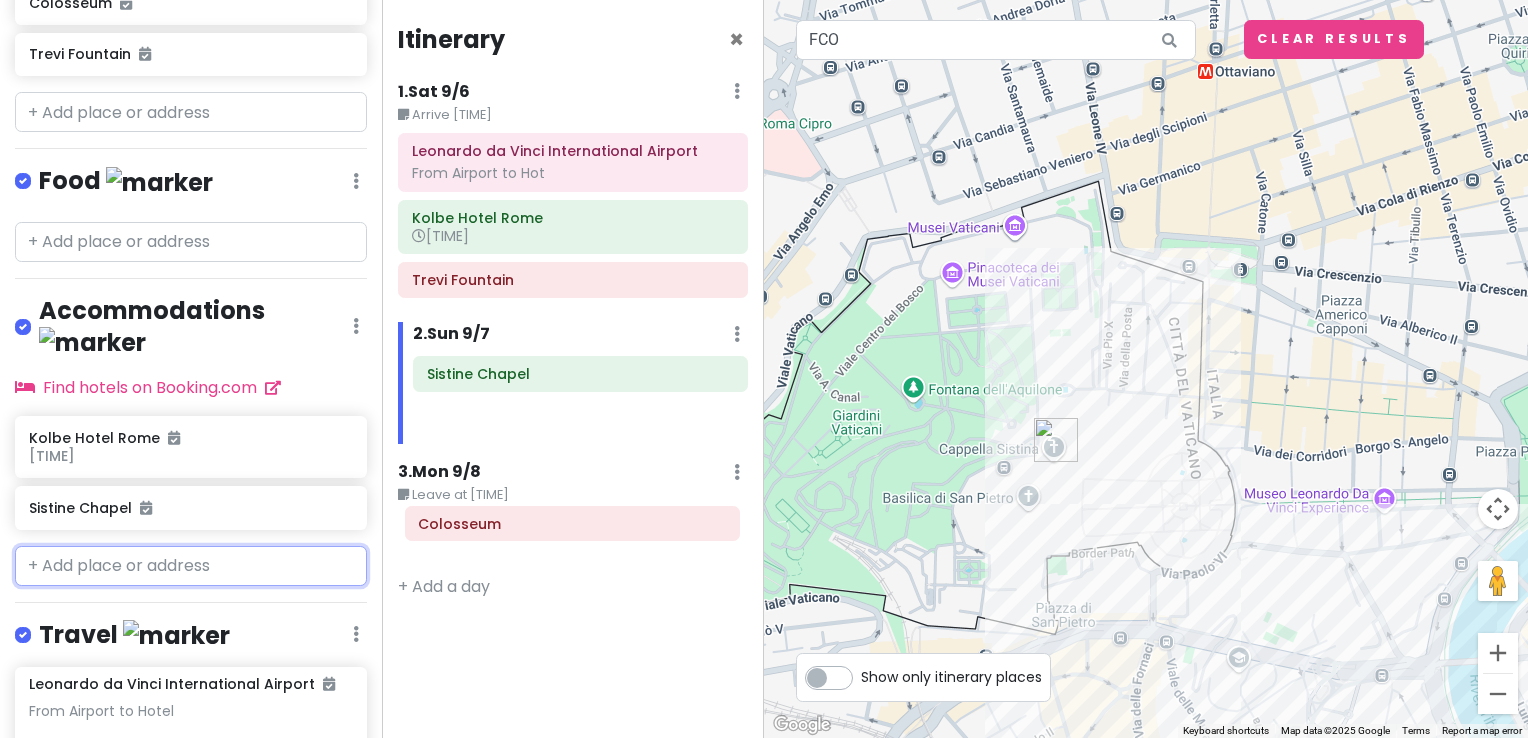 drag, startPoint x: 567, startPoint y: 374, endPoint x: 553, endPoint y: 531, distance: 157.62297 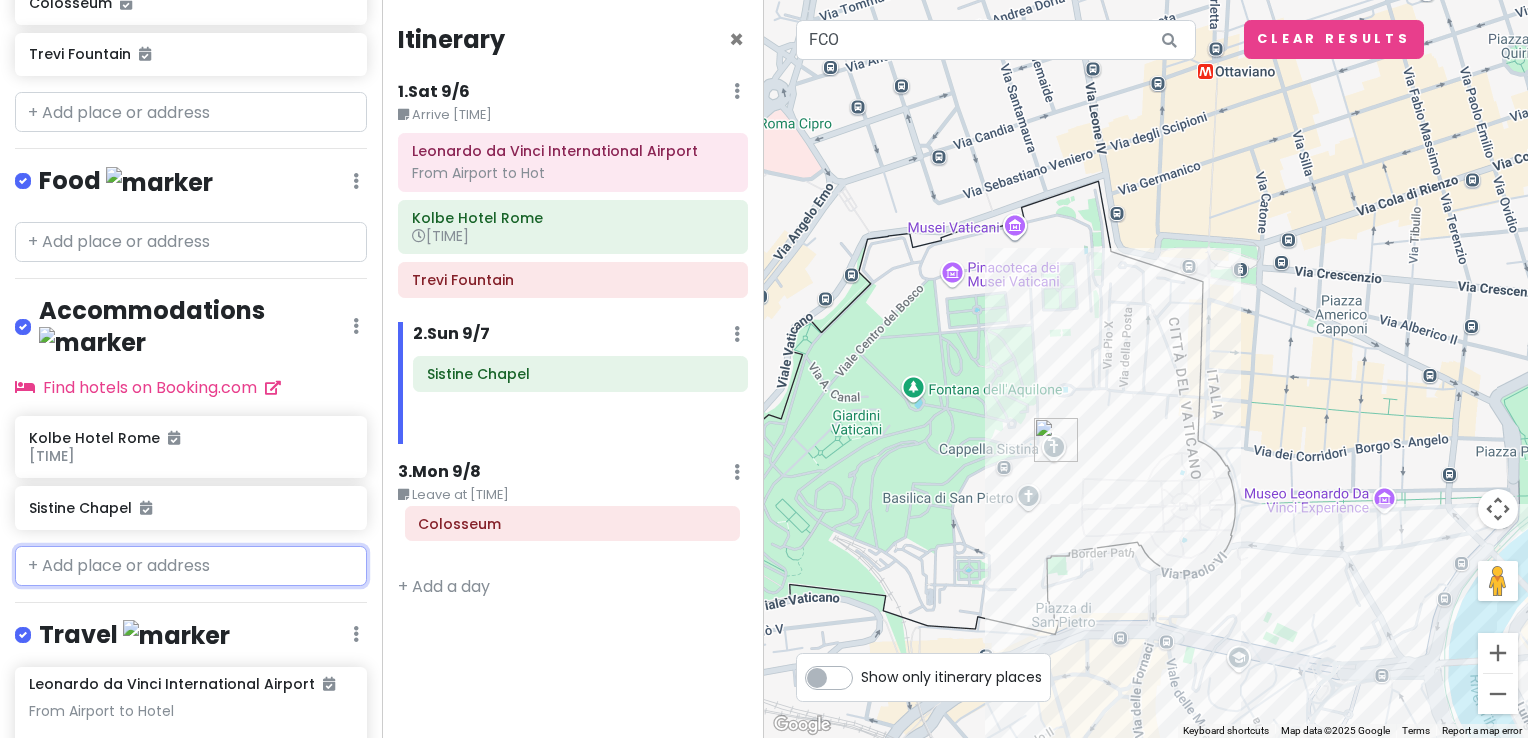click on "Itinerary × 1 .  Sat 9/6 Edit Day Notes Delete Day   Arrive [TIME]  Leonardo da Vinci International Airport From Airport to Hot Kolbe Hotel Rome  [TIME] Trevi Fountain 2 .  Sun 9/7 Add Day Notes Delete Day Colosseum Sistine Chapel 3 .  Mon 9/8 Edit Day Notes Delete Day   Leave at [TIME]  + Add a day" at bounding box center [573, 369] 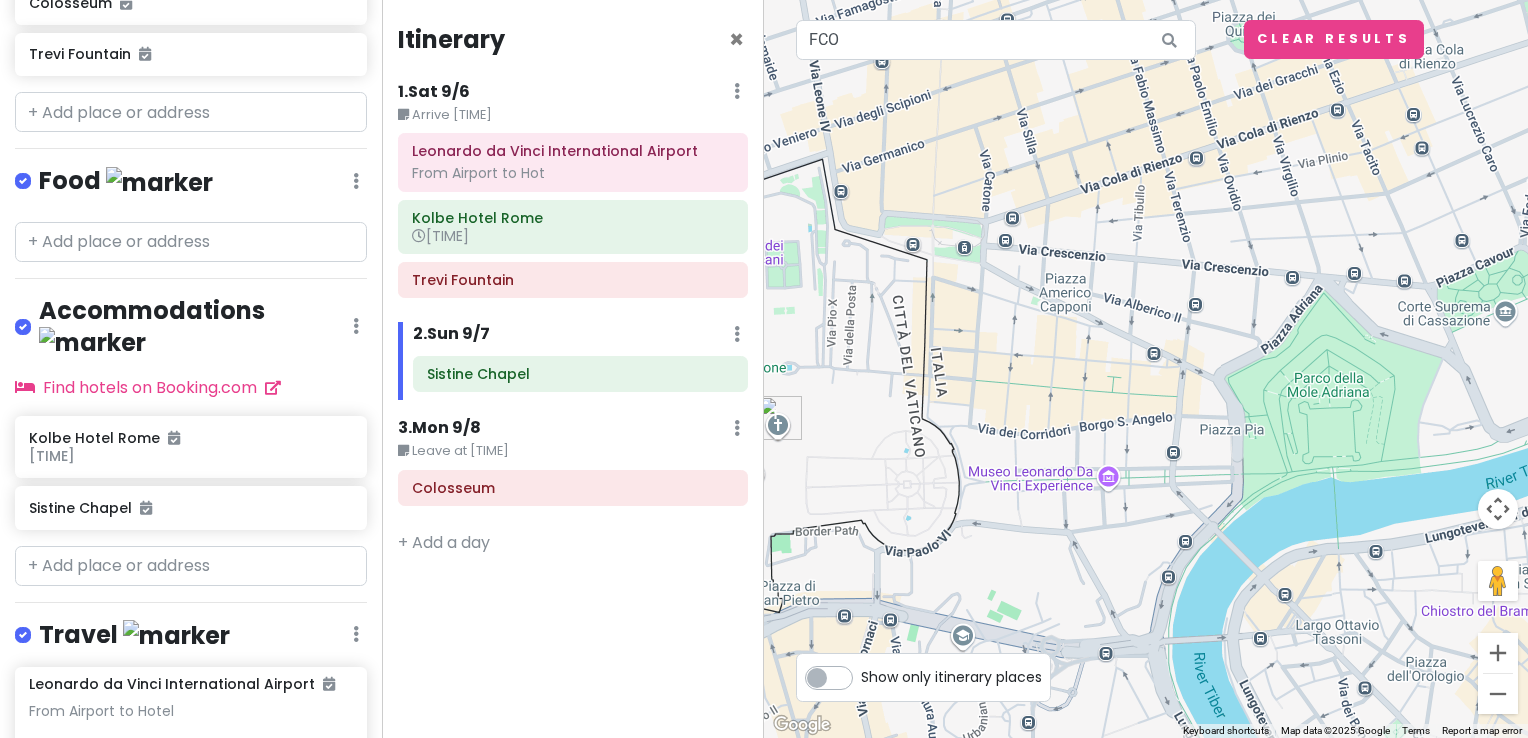 drag, startPoint x: 1348, startPoint y: 566, endPoint x: 1055, endPoint y: 538, distance: 294.33484 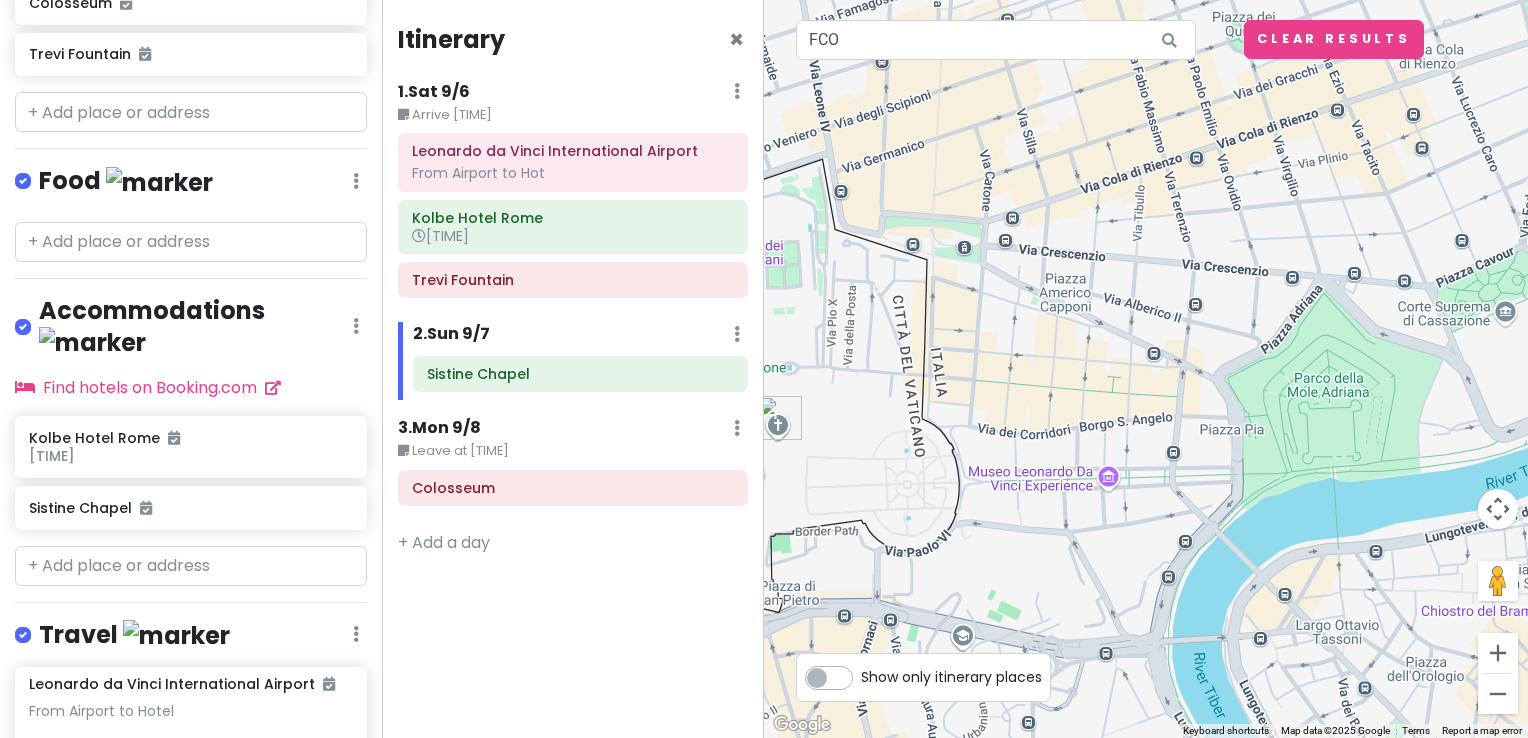 click at bounding box center (1146, 369) 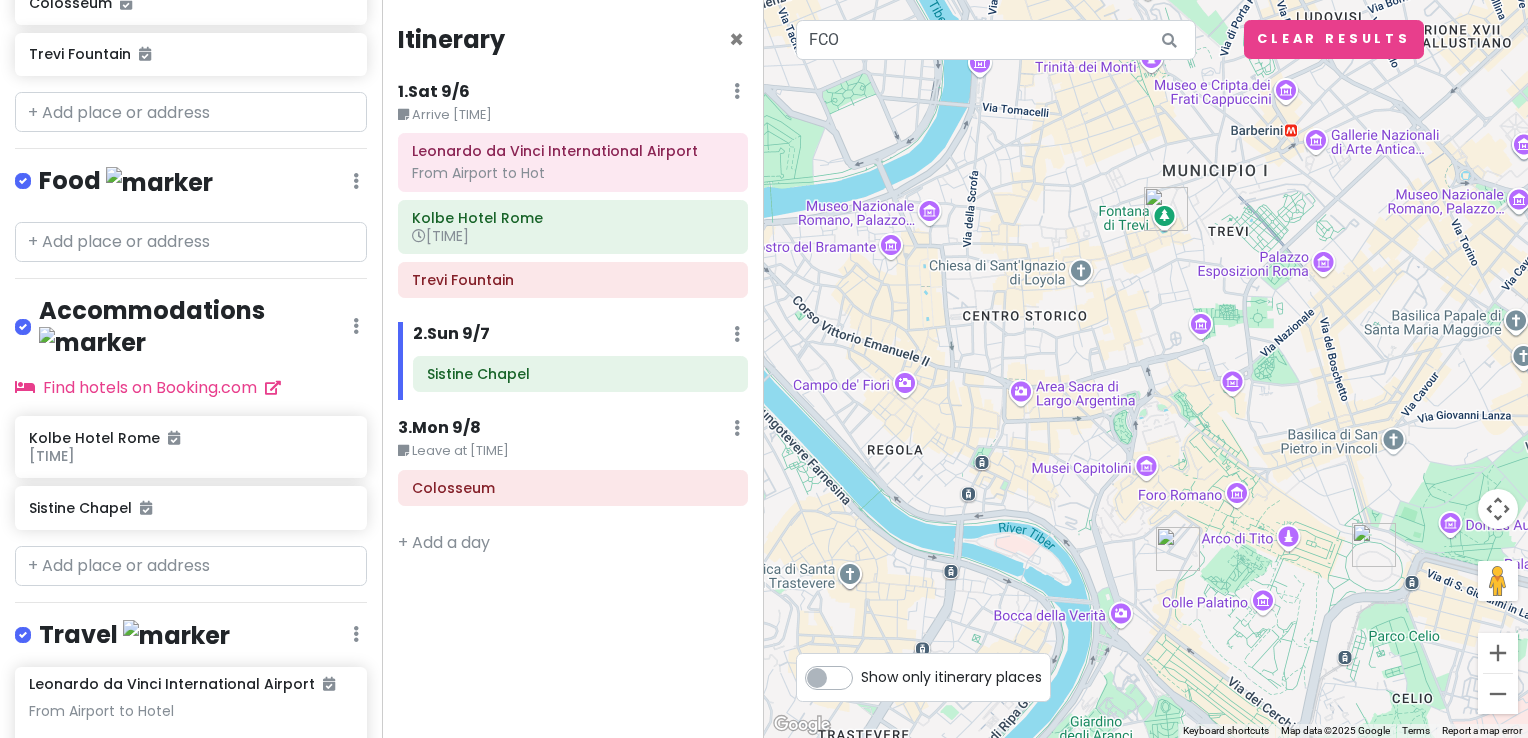 drag, startPoint x: 1306, startPoint y: 611, endPoint x: 819, endPoint y: 258, distance: 601.47986 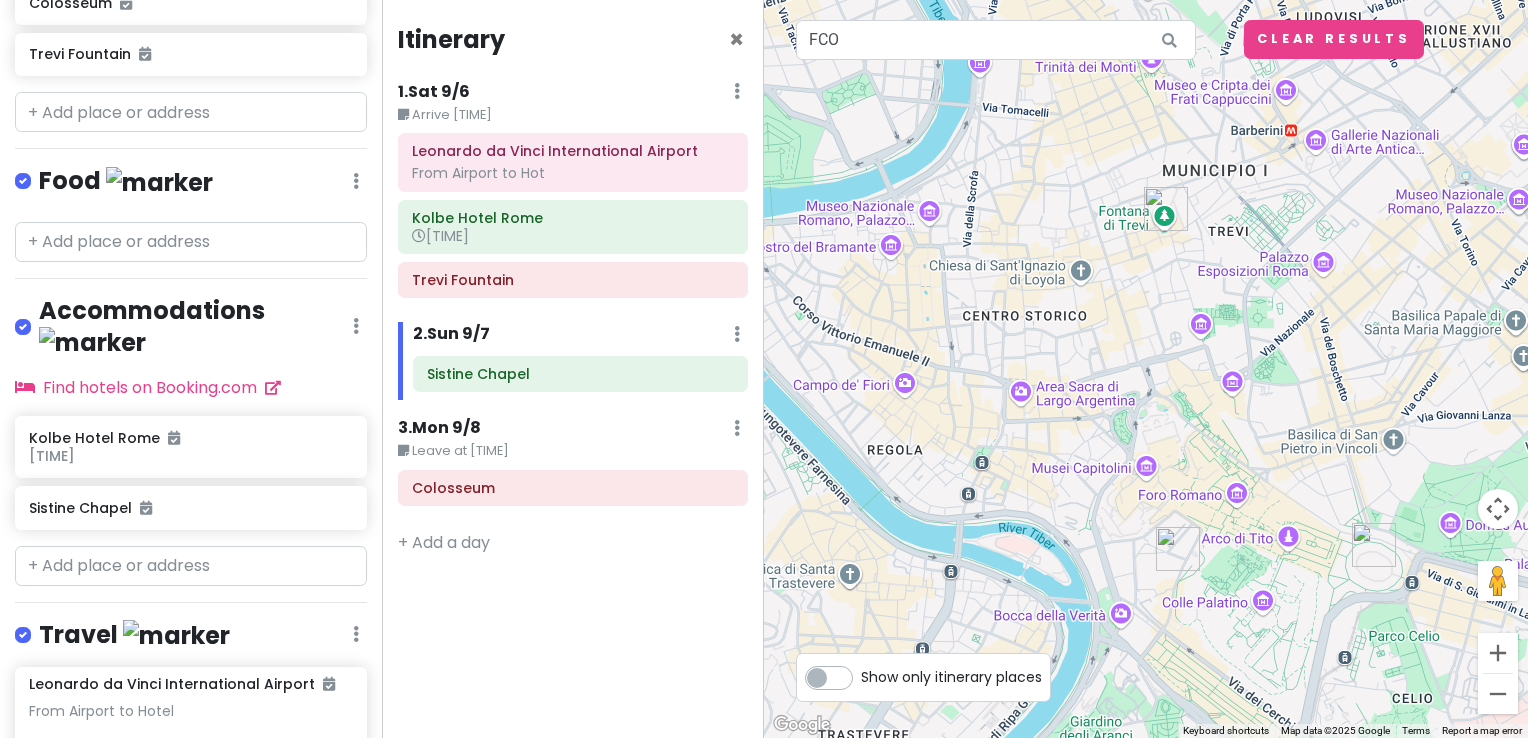 click at bounding box center (1146, 369) 